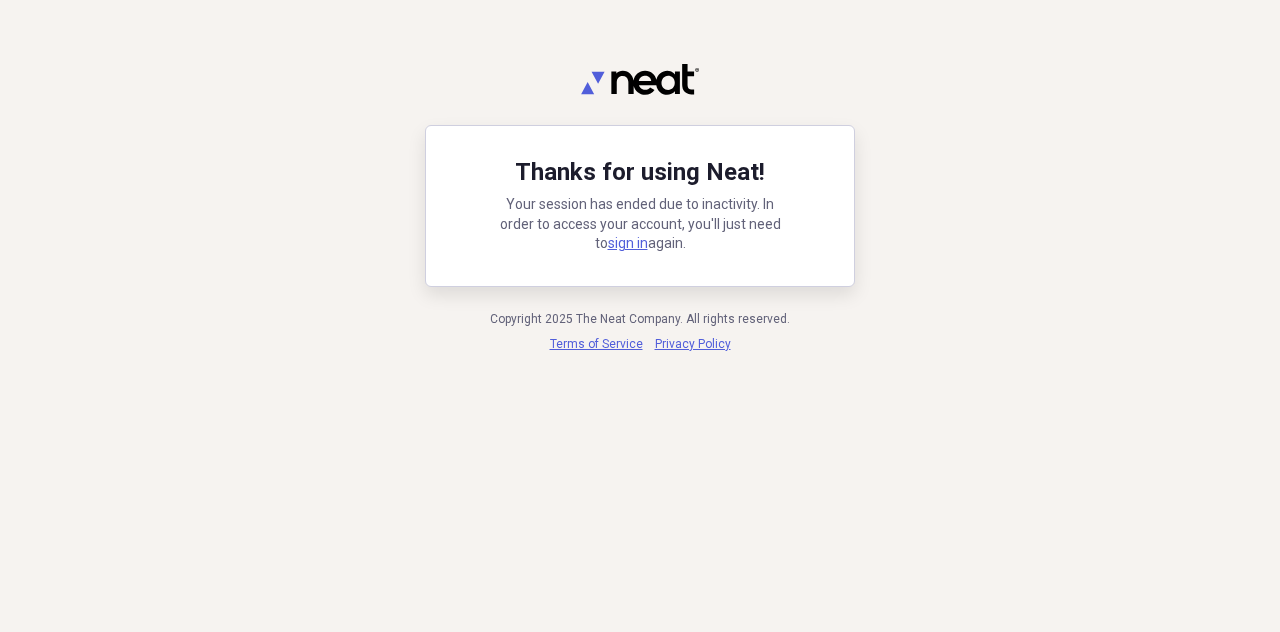 scroll, scrollTop: 0, scrollLeft: 0, axis: both 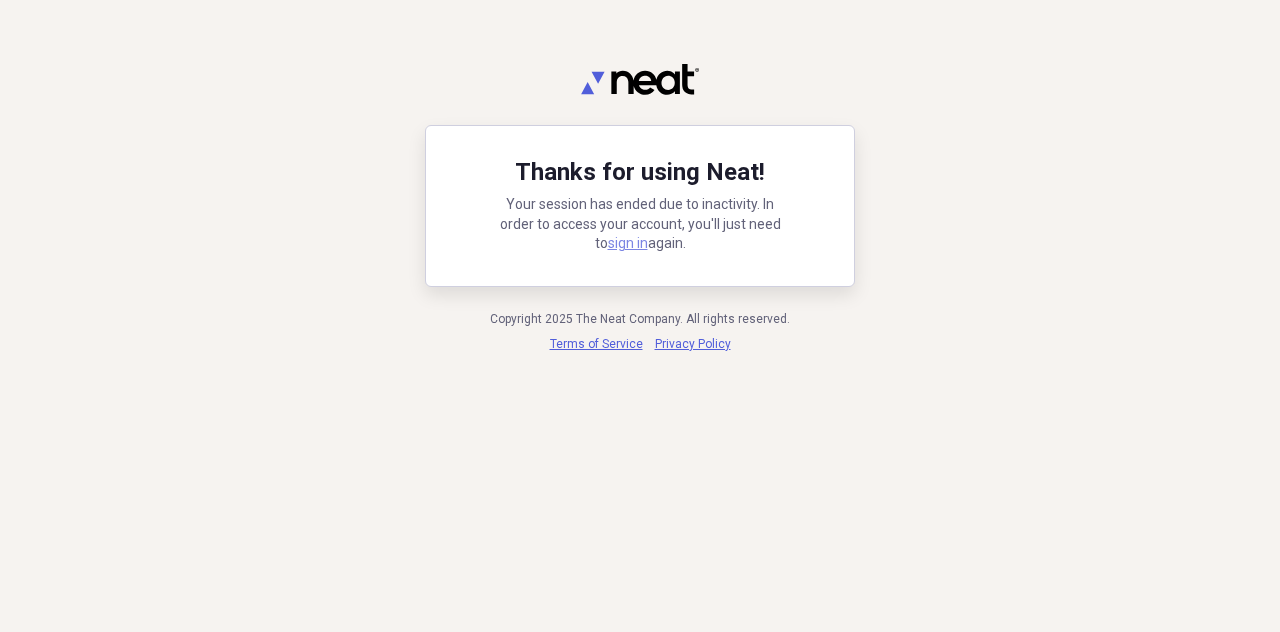 click on "sign in" at bounding box center [628, 243] 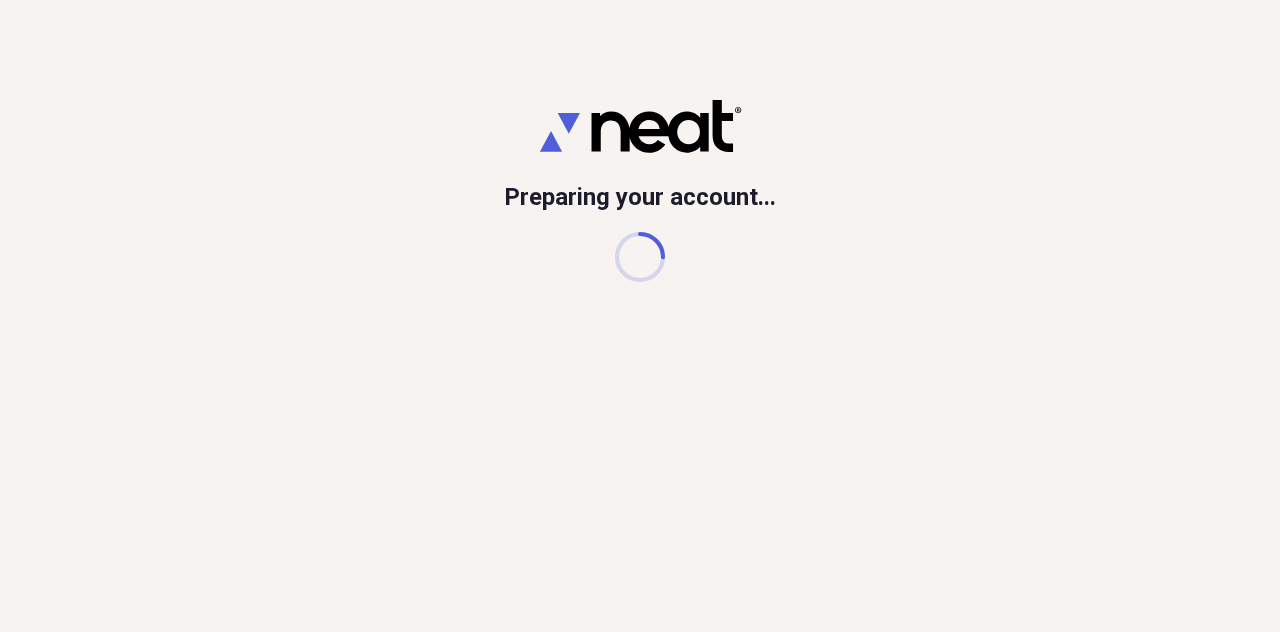 scroll, scrollTop: 0, scrollLeft: 0, axis: both 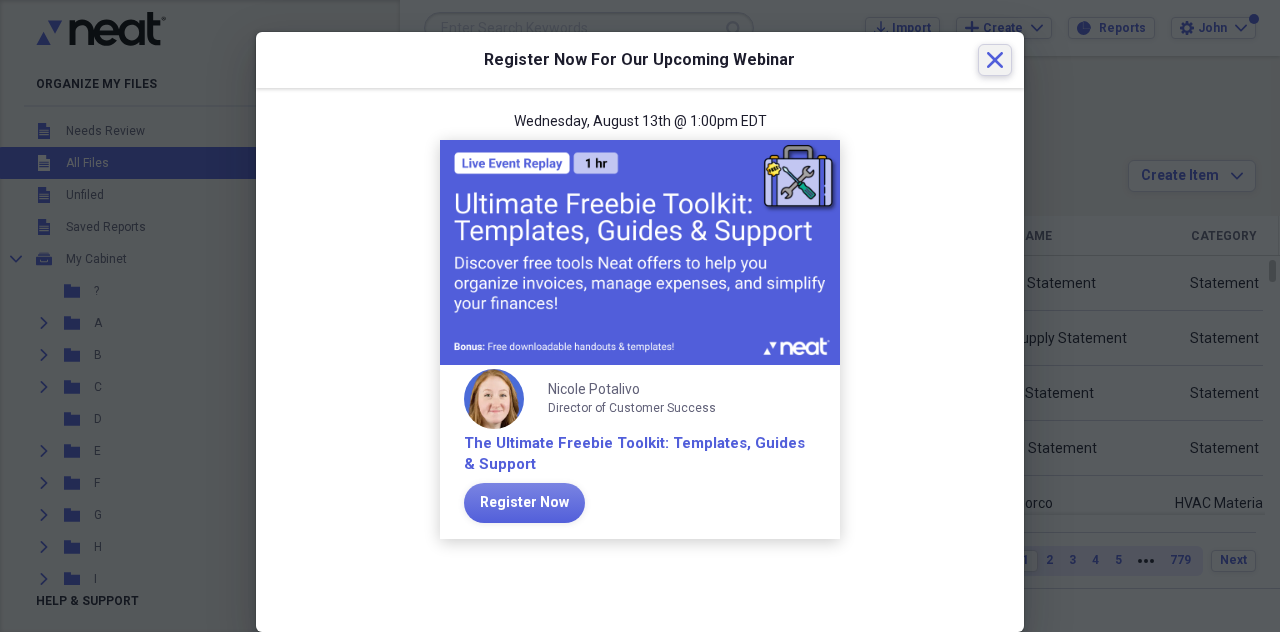 click 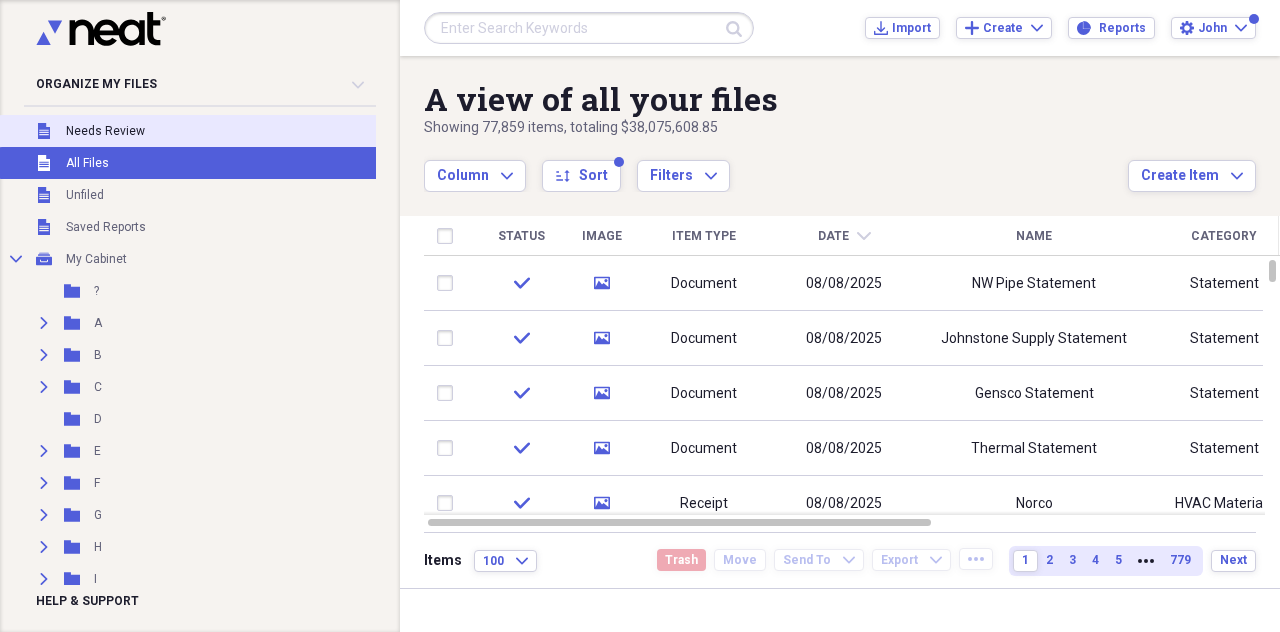 click on "Unfiled Needs Review" at bounding box center (216, 131) 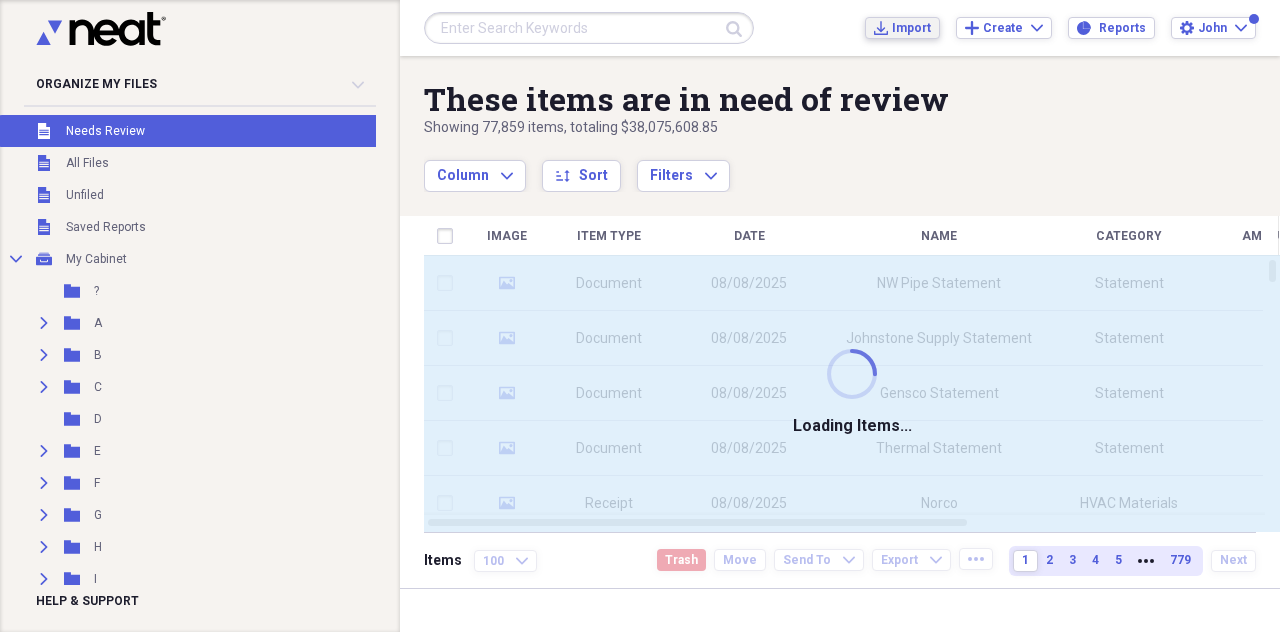 click on "Import" at bounding box center [911, 28] 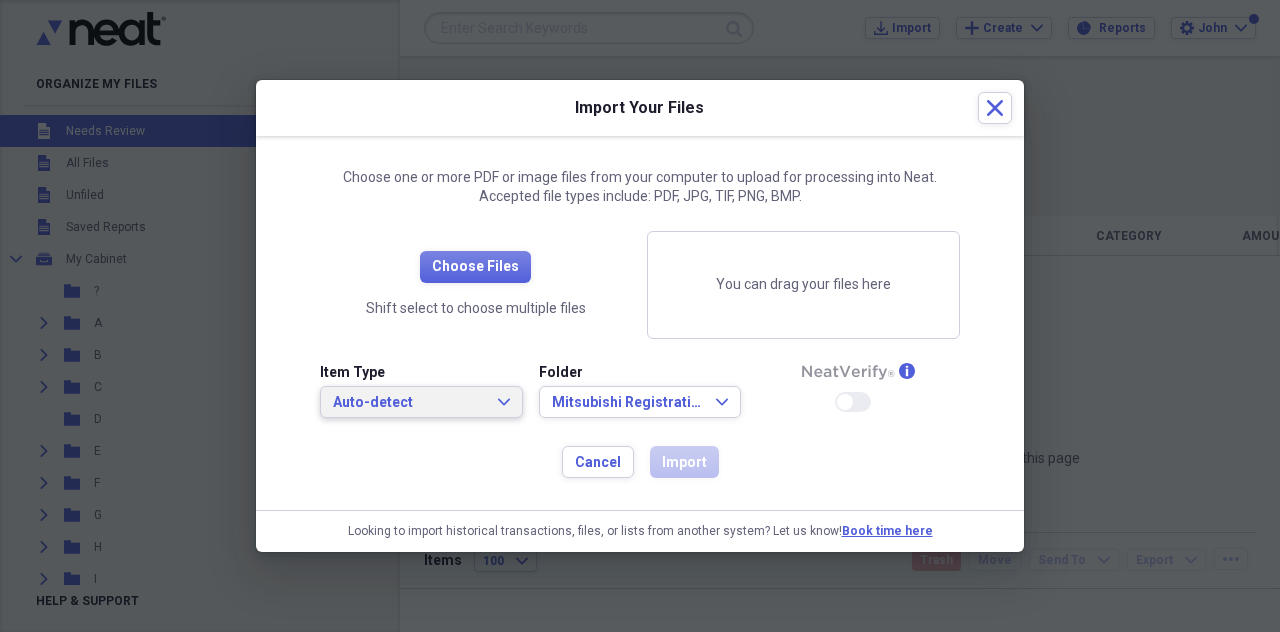 click on "Auto-detect Expand" at bounding box center [421, 402] 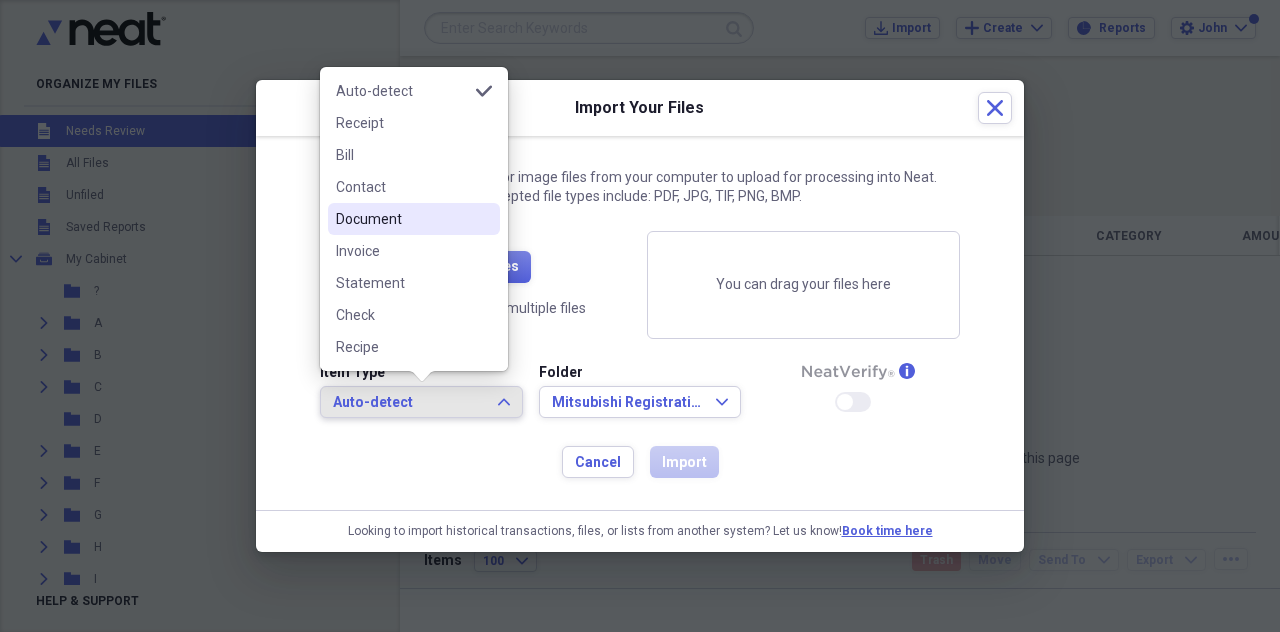 click on "Document" at bounding box center (402, 219) 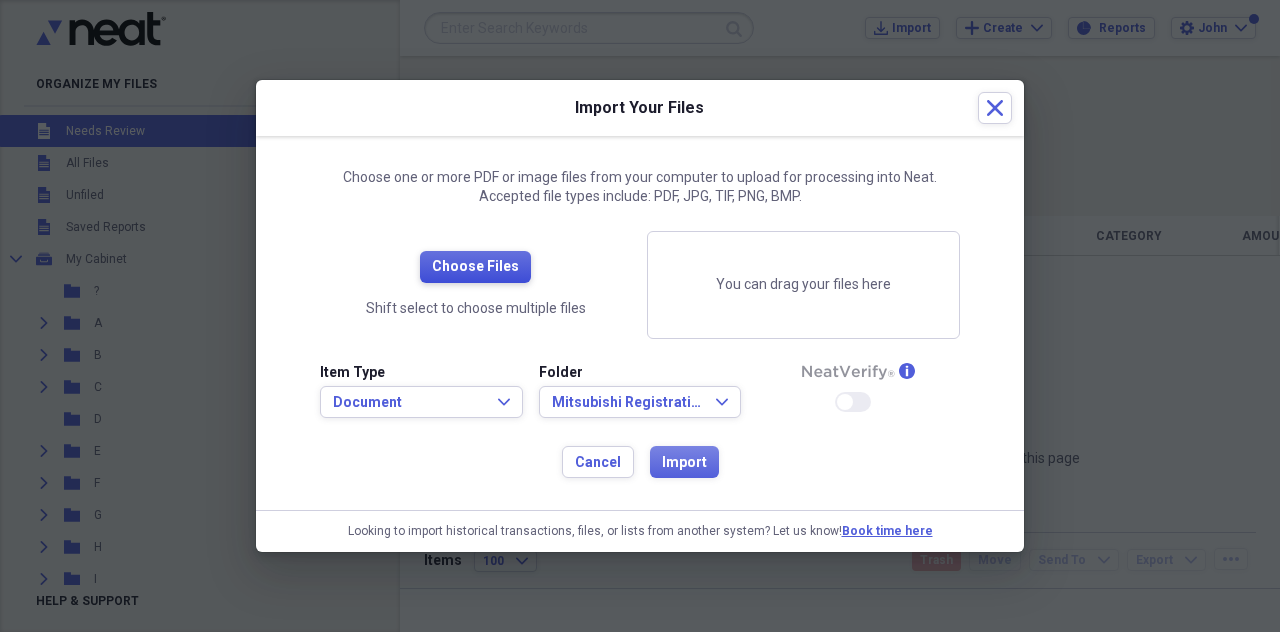 click on "Choose Files" at bounding box center [475, 267] 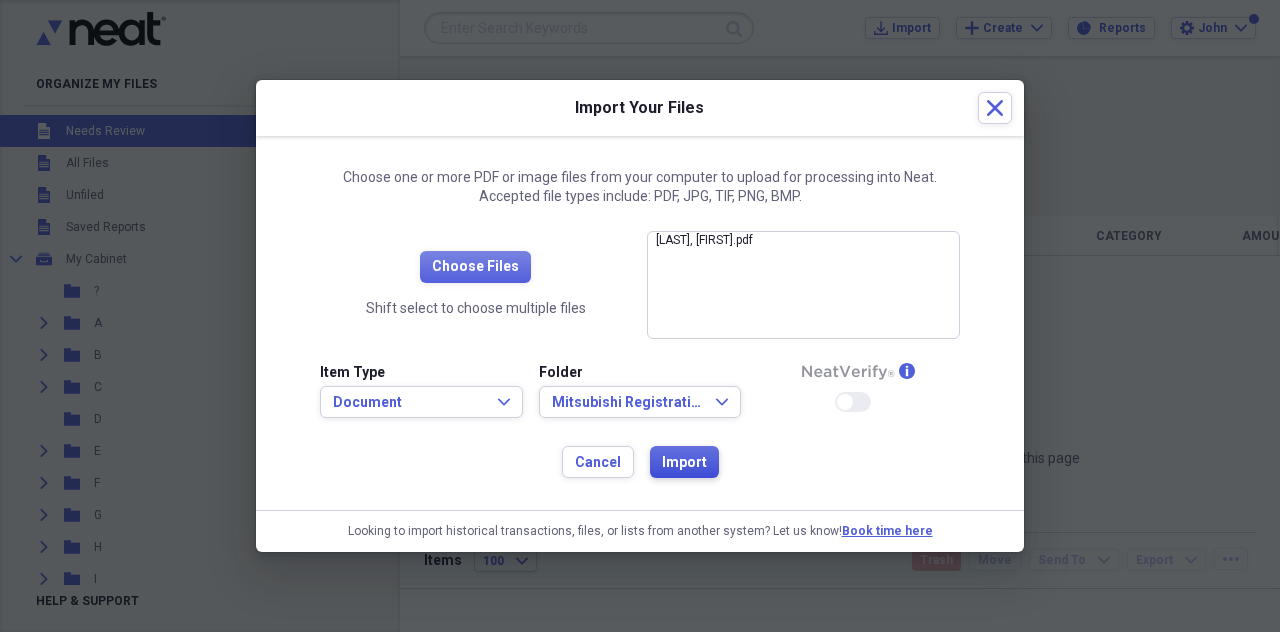 click on "Import" at bounding box center [684, 462] 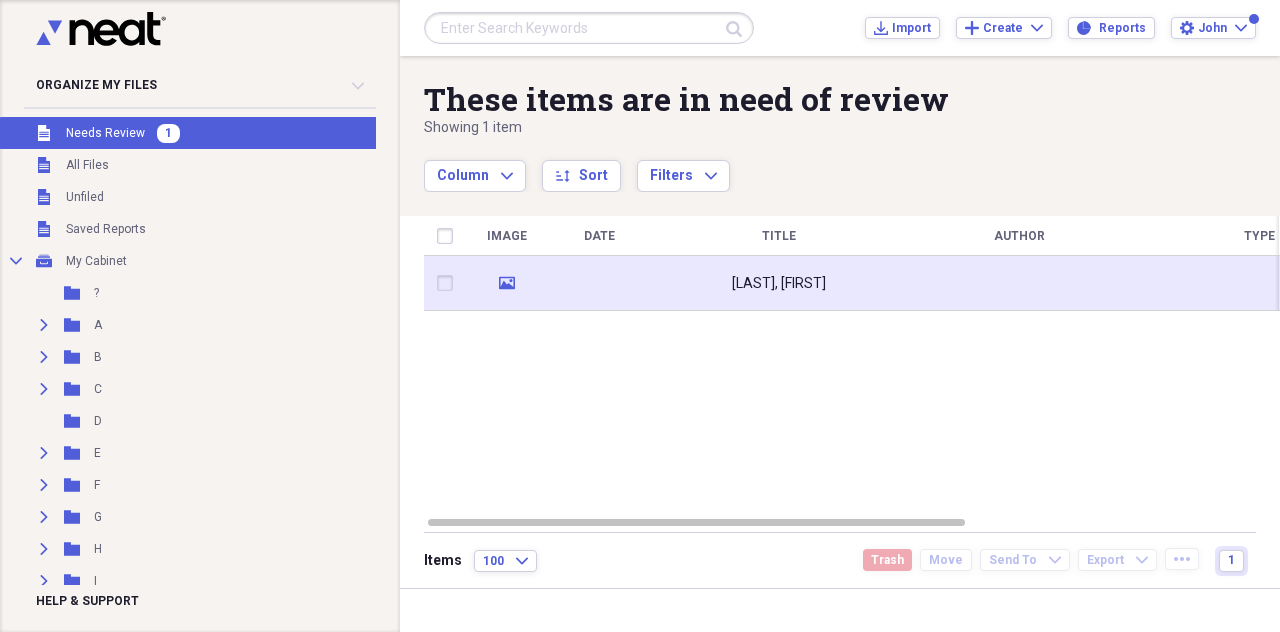 click at bounding box center [599, 283] 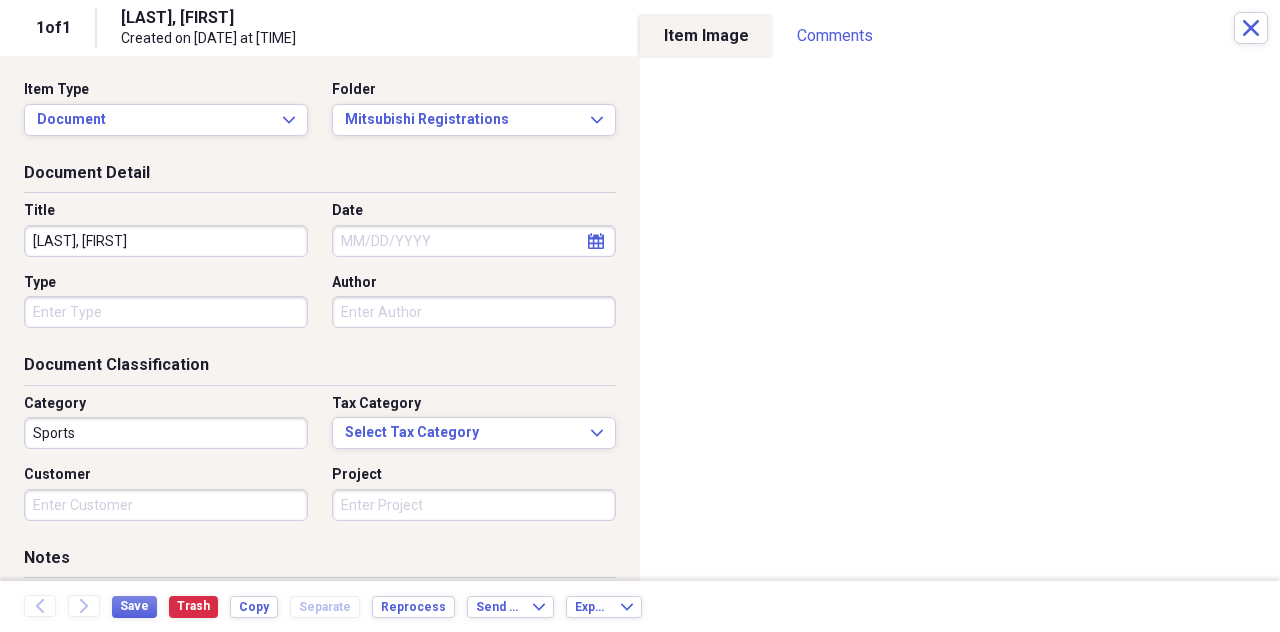 drag, startPoint x: 236, startPoint y: 251, endPoint x: 0, endPoint y: 233, distance: 236.68544 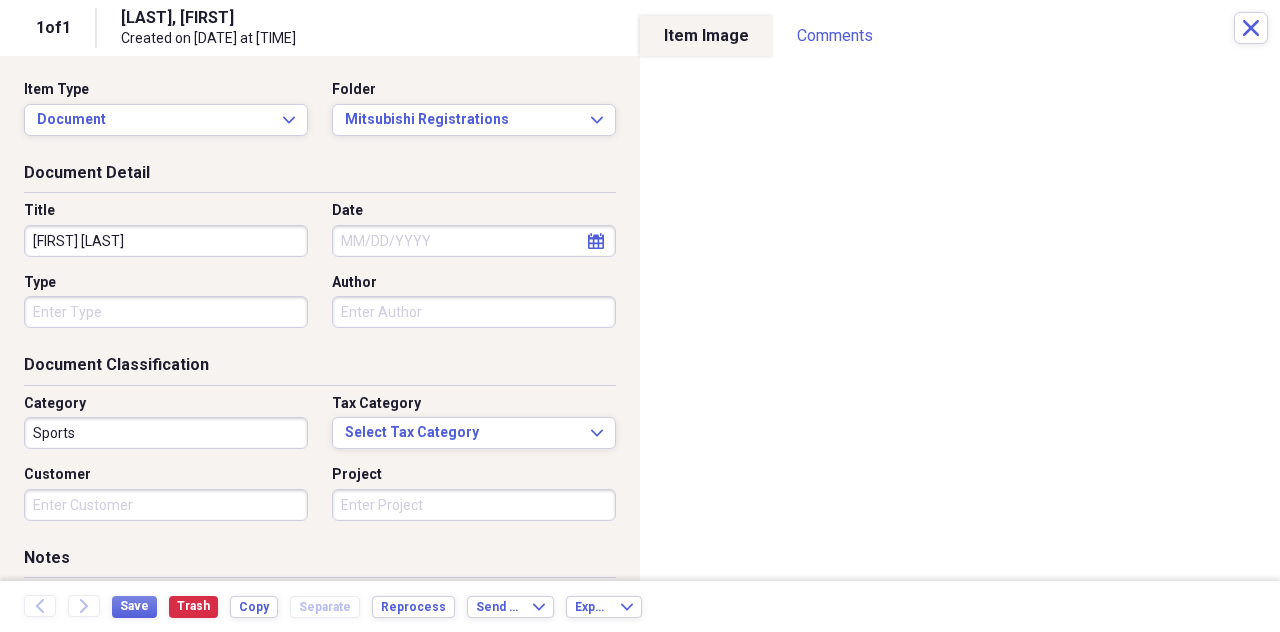 drag, startPoint x: 184, startPoint y: 243, endPoint x: 0, endPoint y: 257, distance: 184.53185 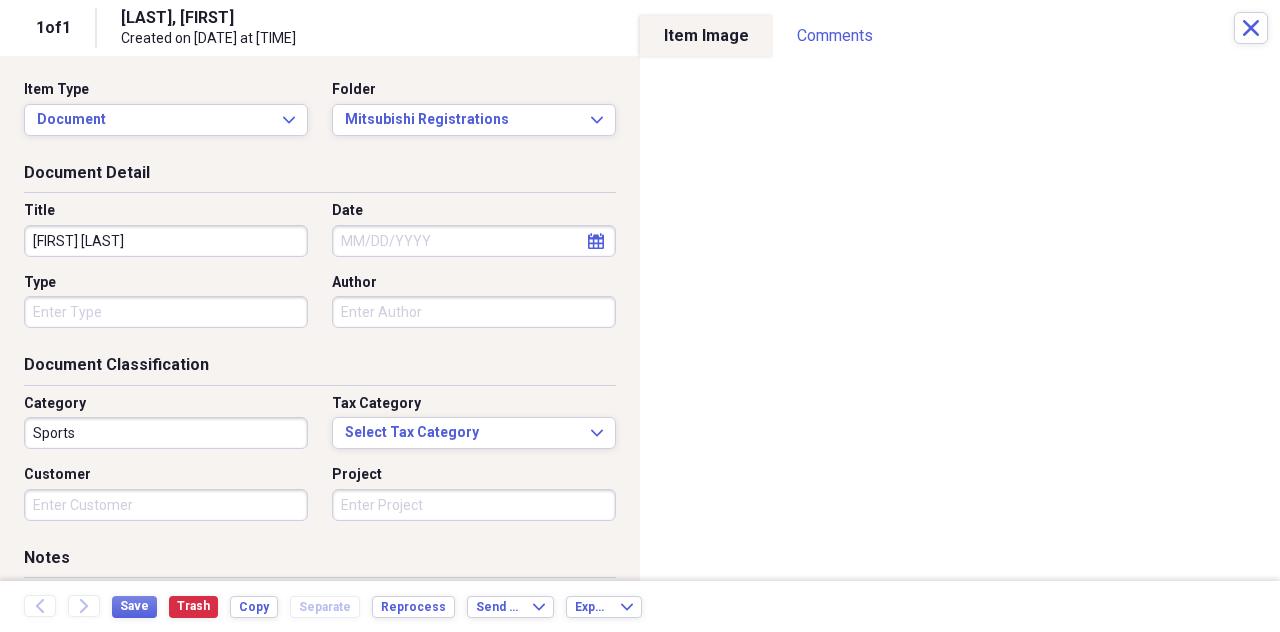 type on "[FIRST] [LAST]" 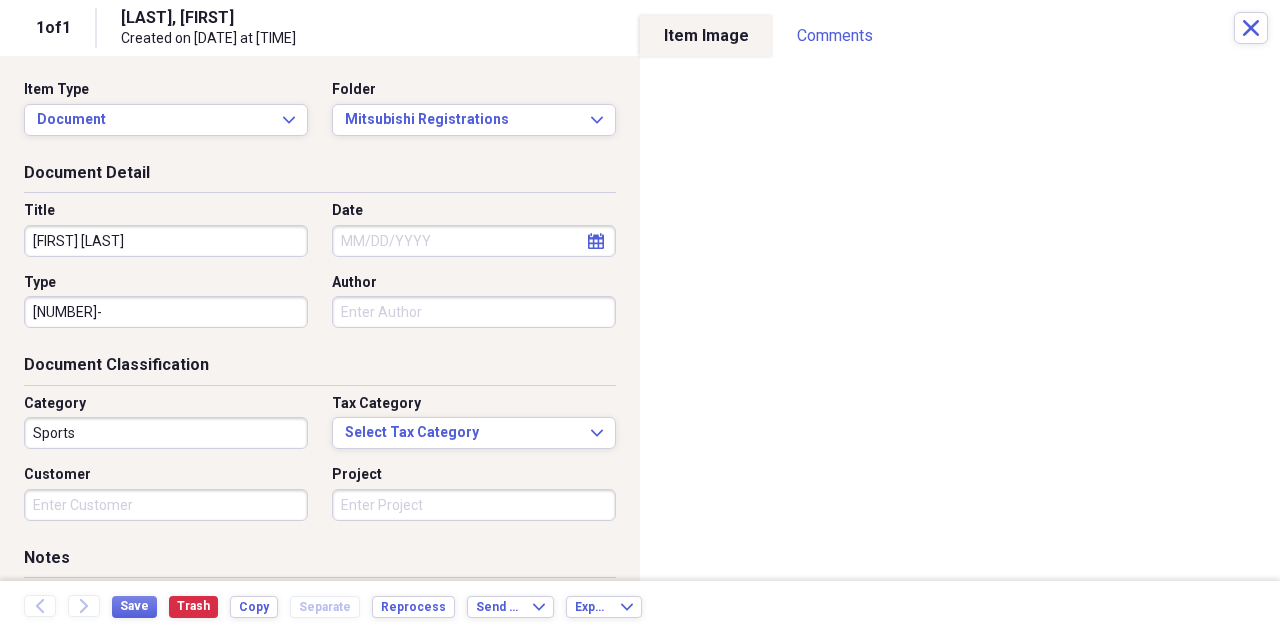 paste on "[FIRST] [LAST]" 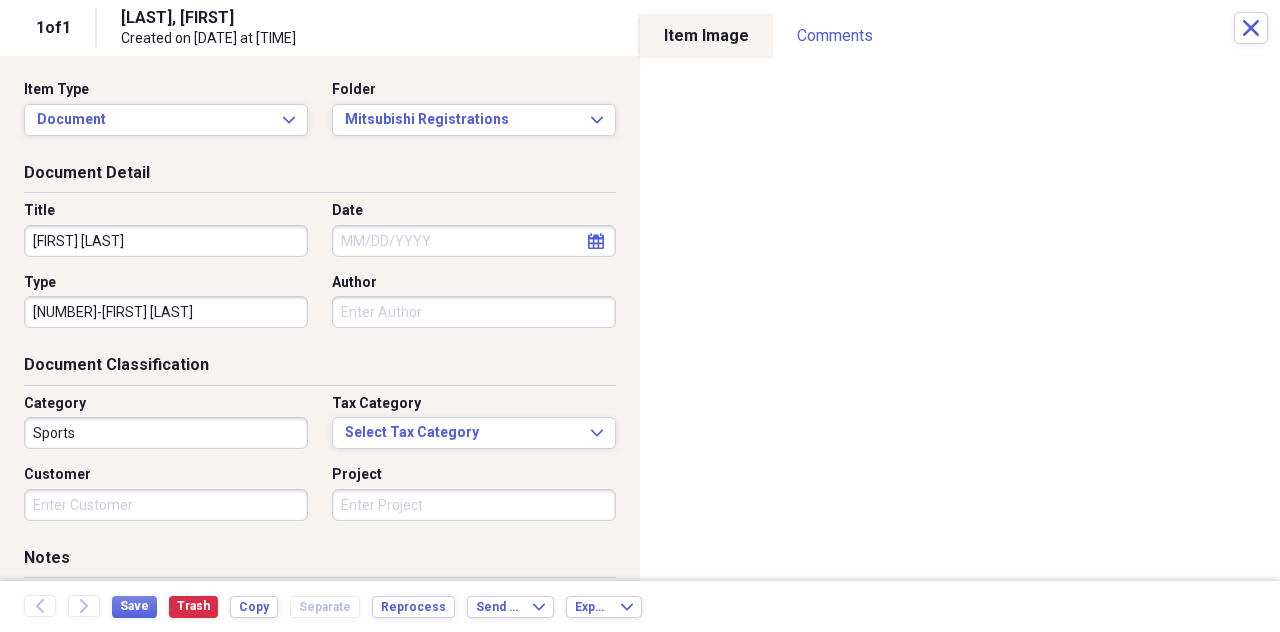 click on "[NUMBER]-[FIRST] [LAST]" at bounding box center (166, 312) 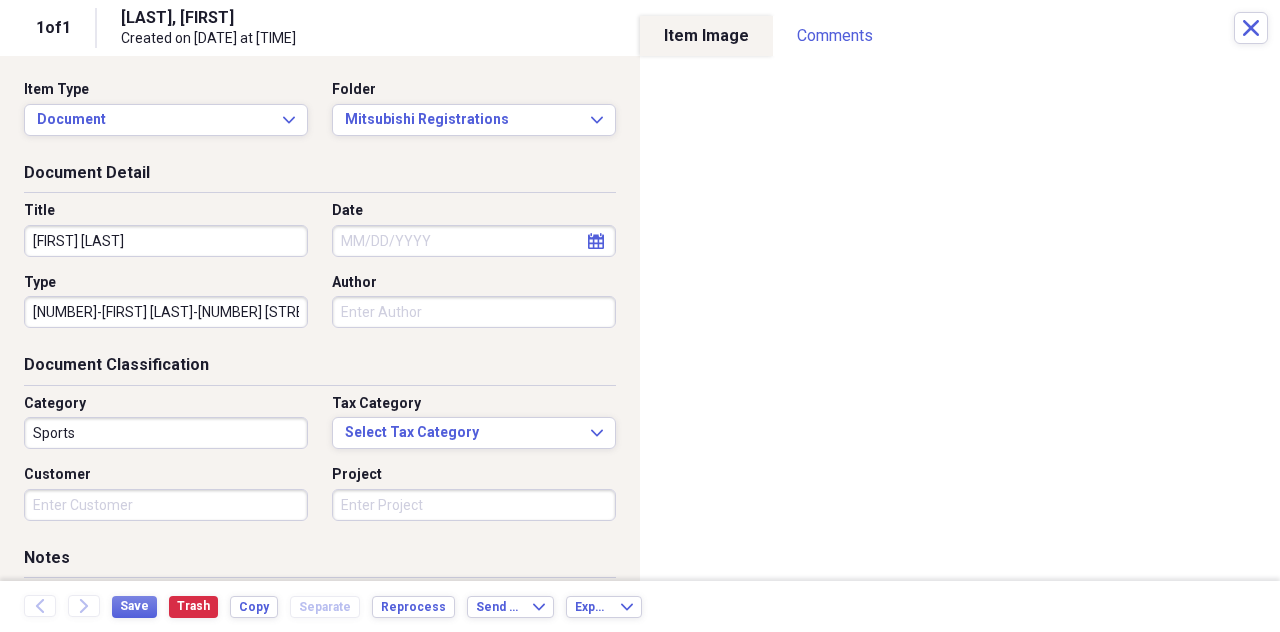 scroll, scrollTop: 0, scrollLeft: 61, axis: horizontal 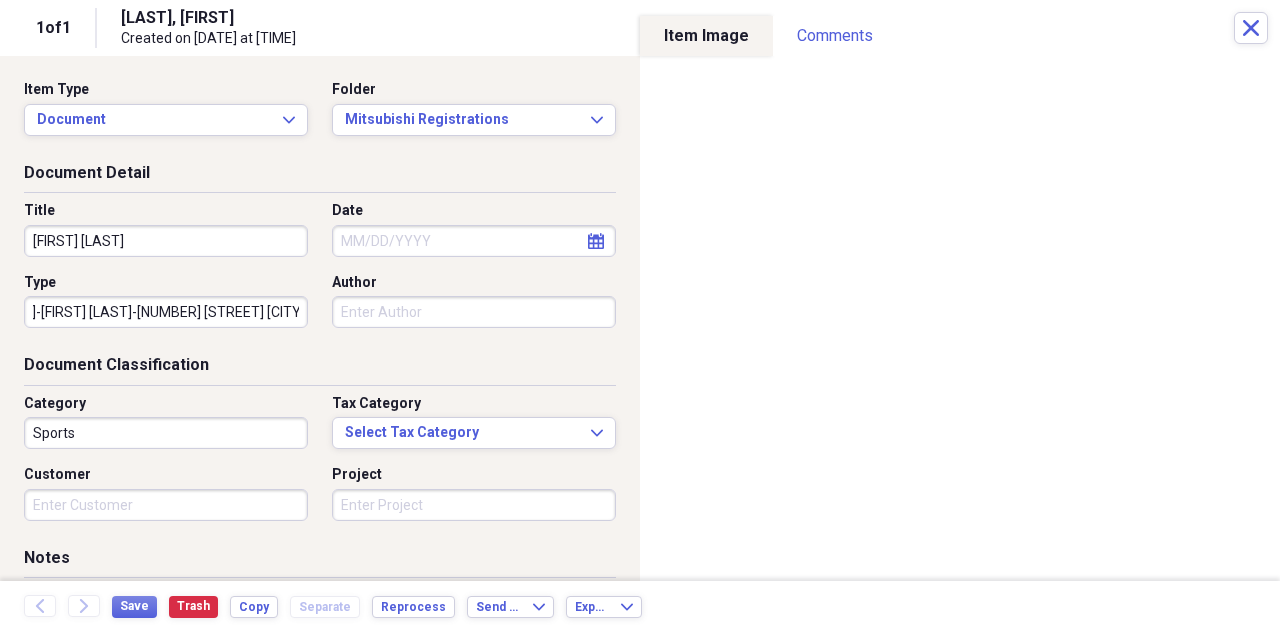 type on "[NUMBER]-[FIRST] [LAST]-[NUMBER] [STREET] [CITY]" 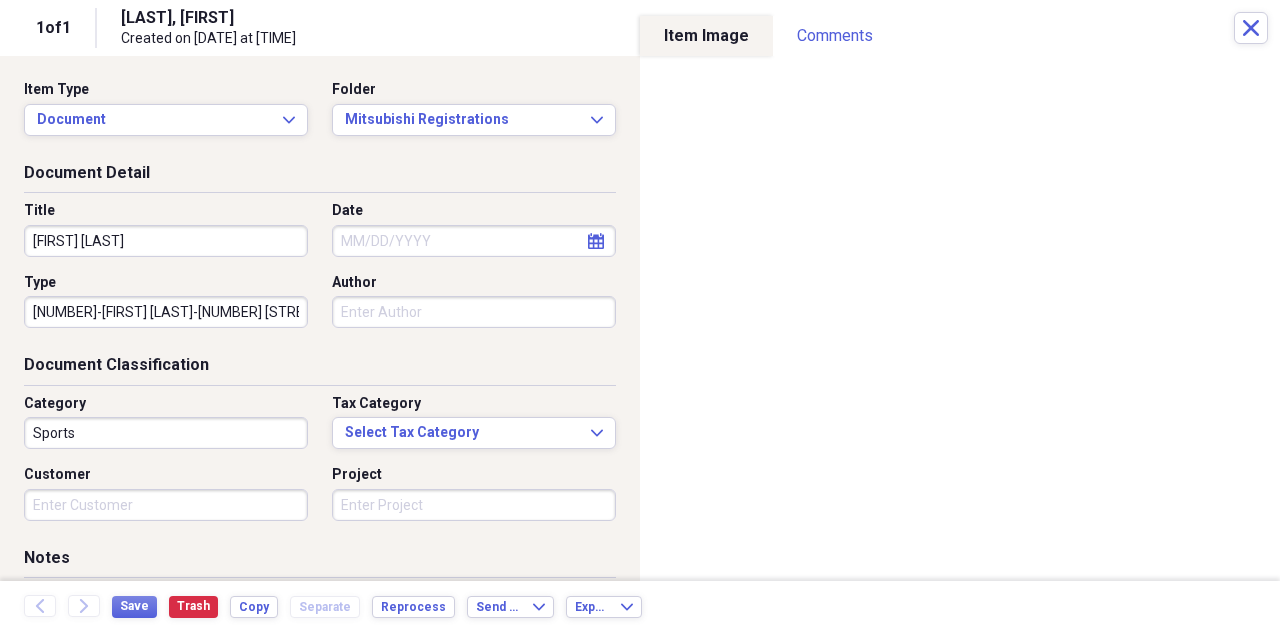 select on "7" 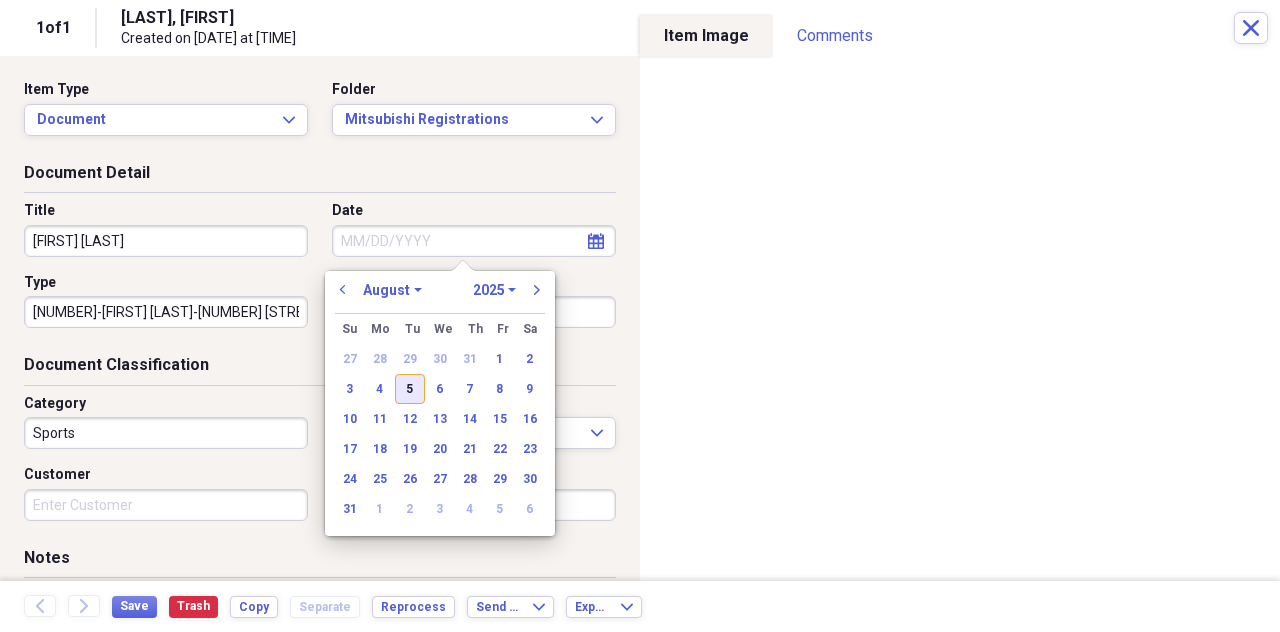 click on "5" at bounding box center [410, 389] 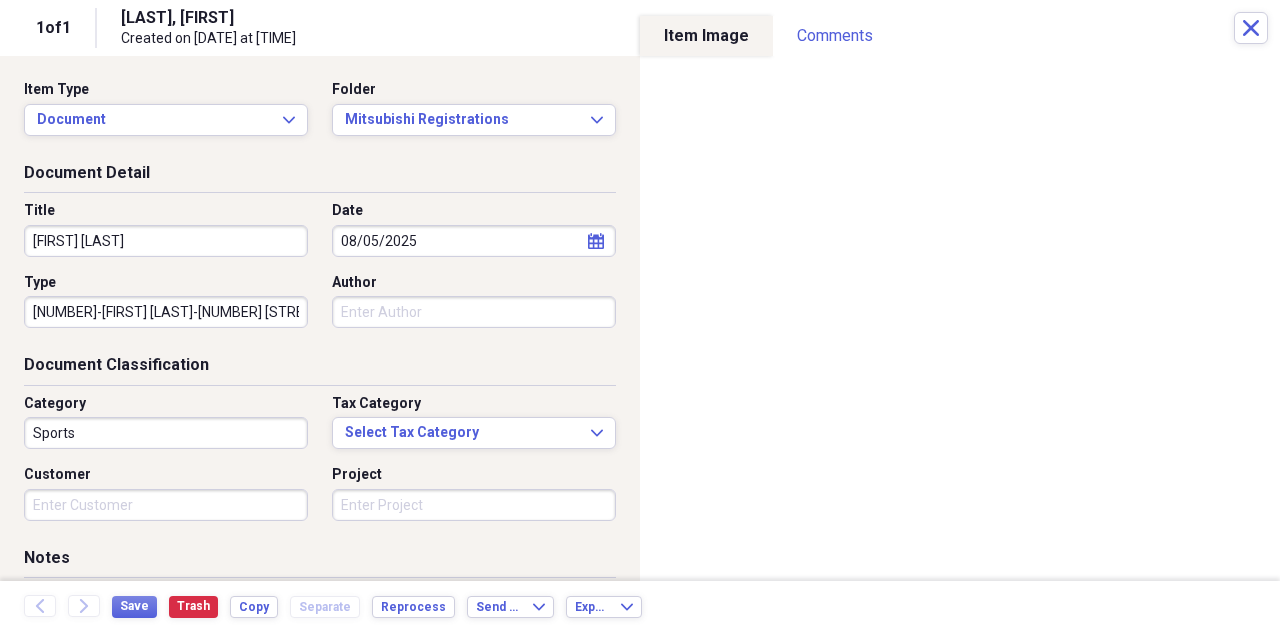 click on "Sports" at bounding box center [166, 433] 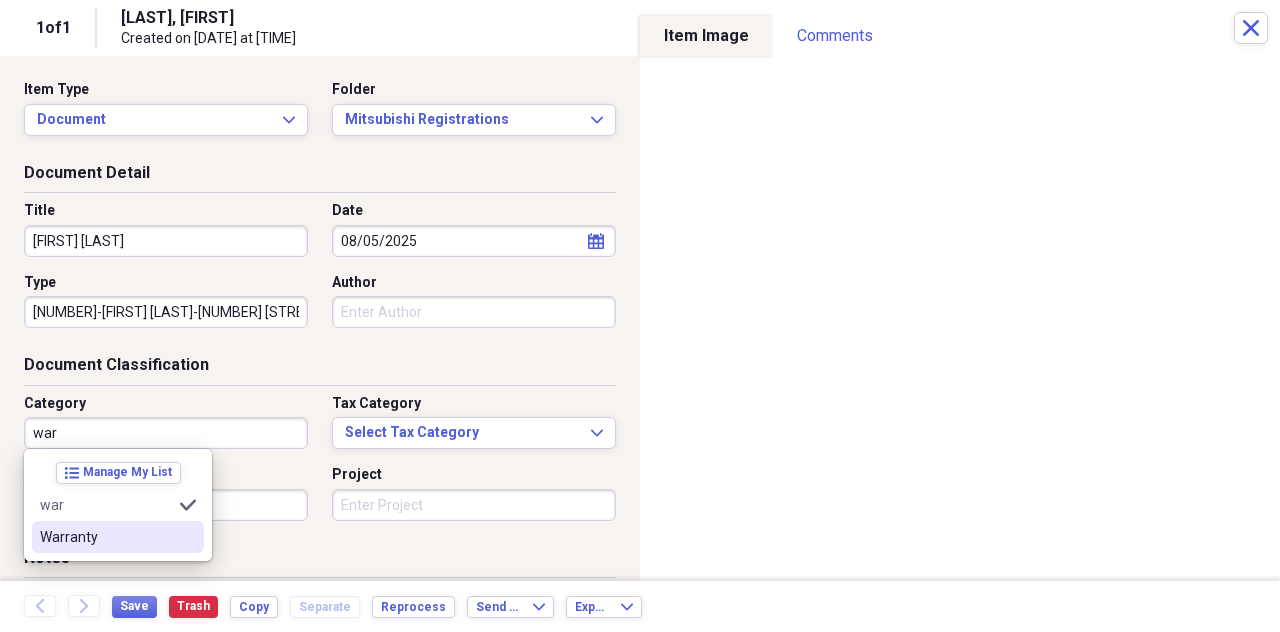 click on "Warranty" at bounding box center (106, 537) 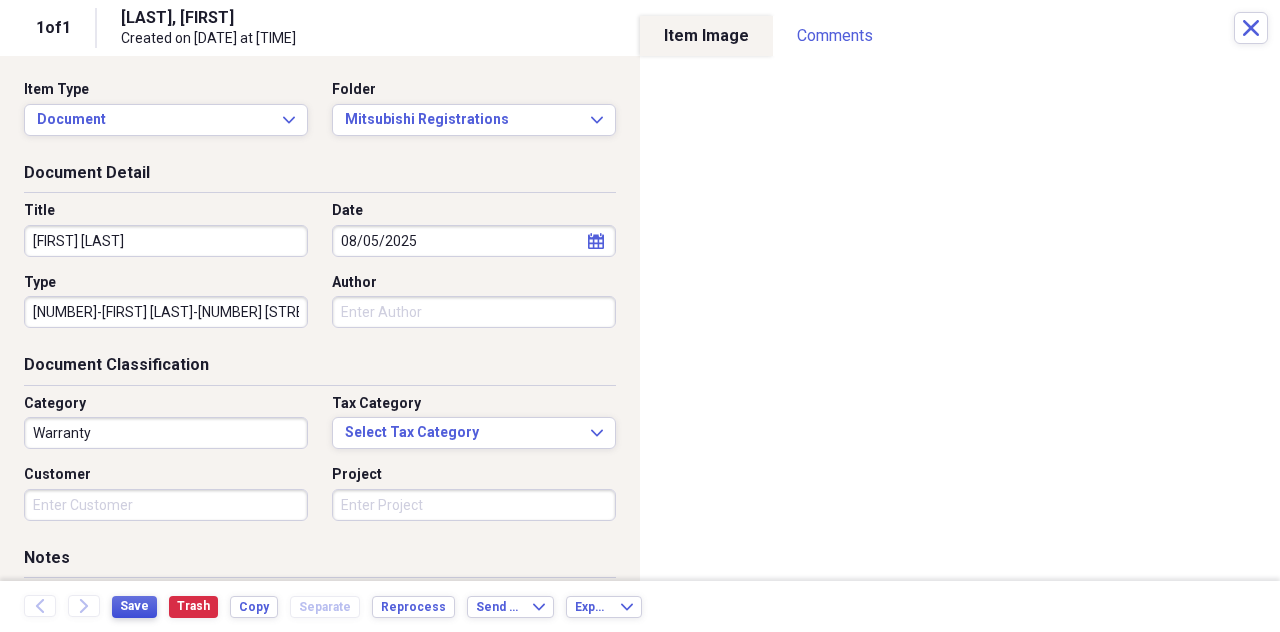 click on "Save" at bounding box center [134, 607] 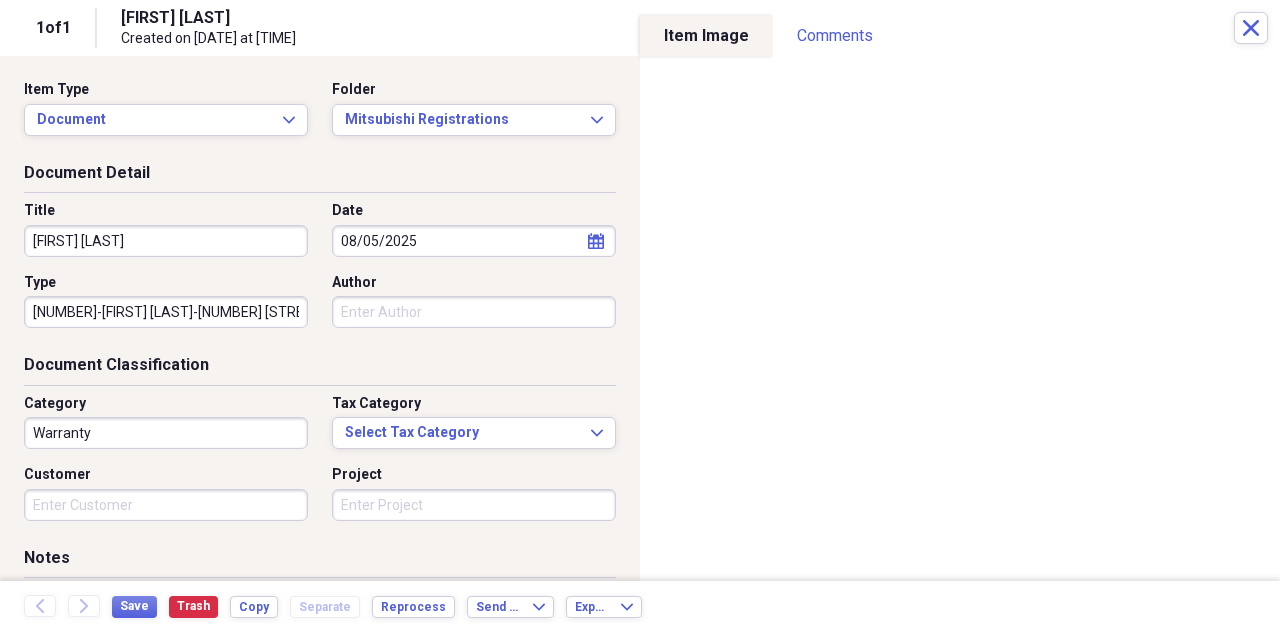click on "[FIRST] [LAST]" at bounding box center [354, 18] 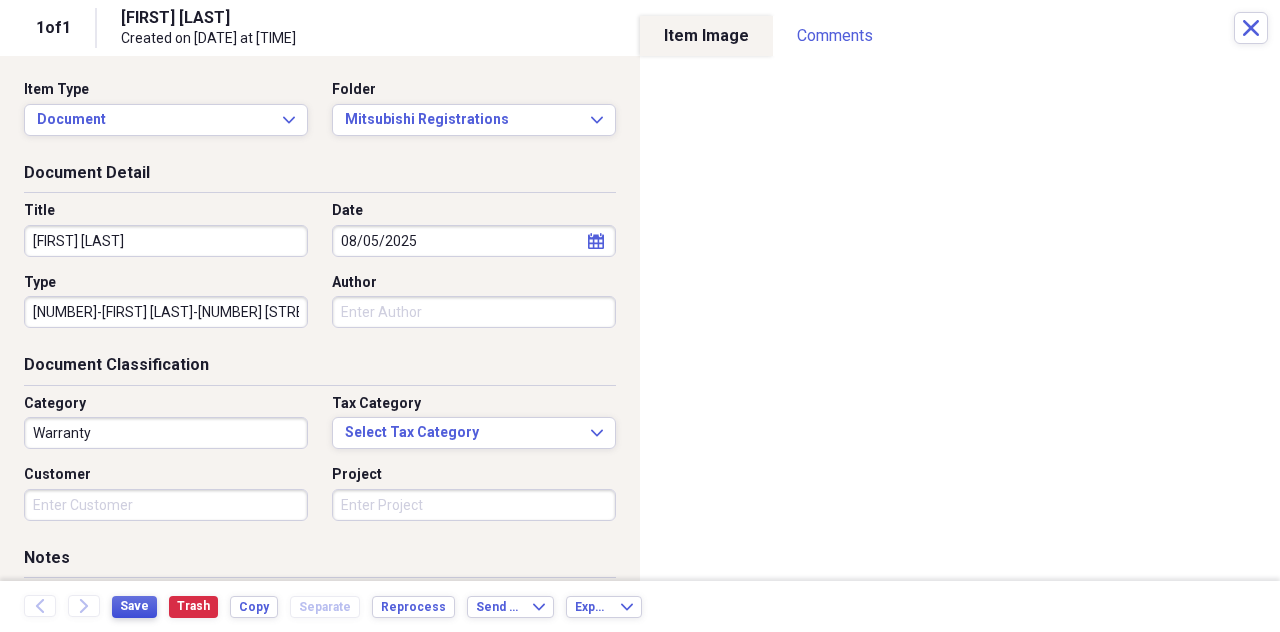 click on "Save" at bounding box center [134, 607] 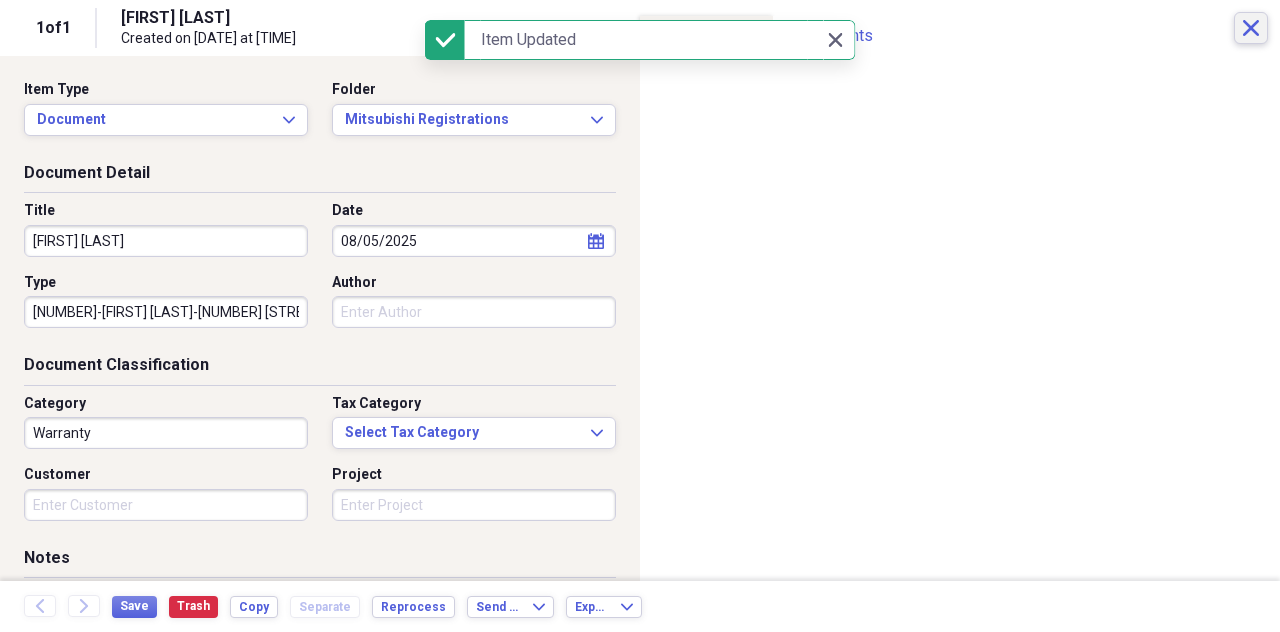 click on "Close" at bounding box center [1251, 28] 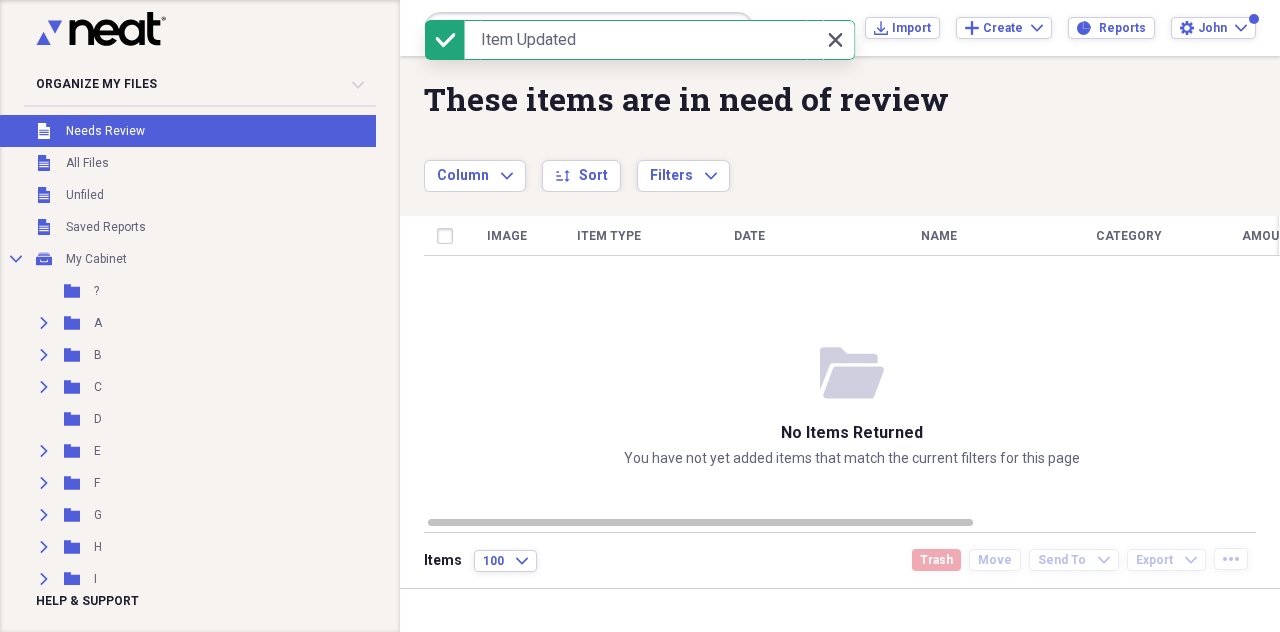 click on "Close Close" at bounding box center [835, 40] 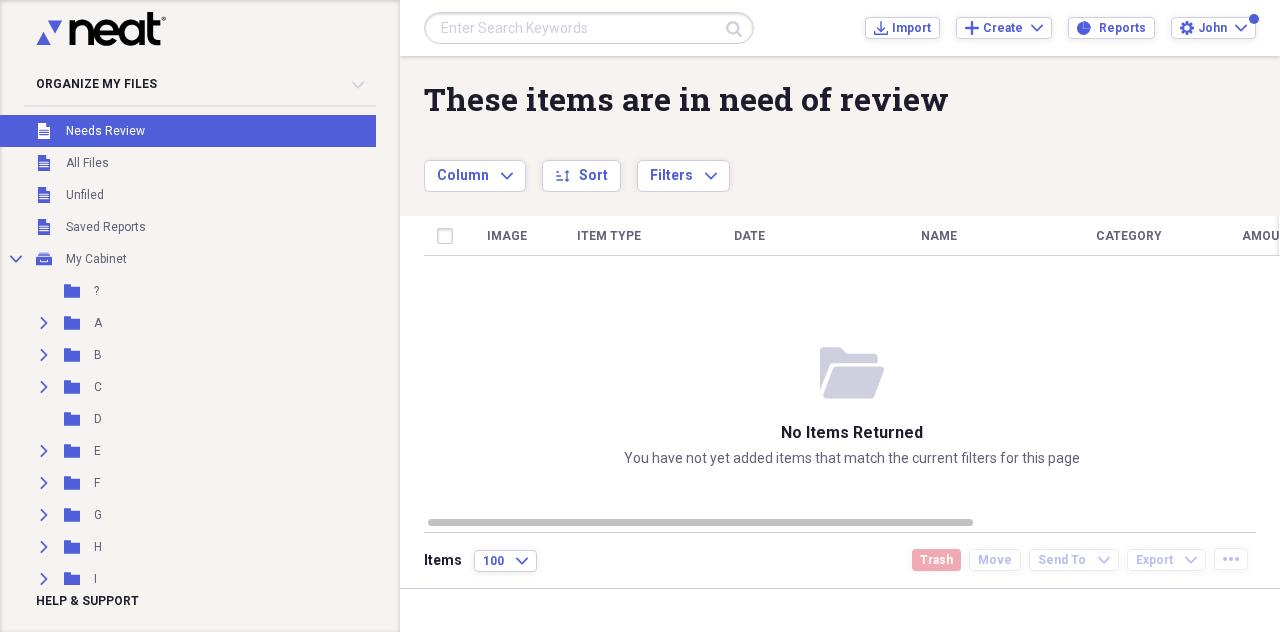 click at bounding box center [589, 28] 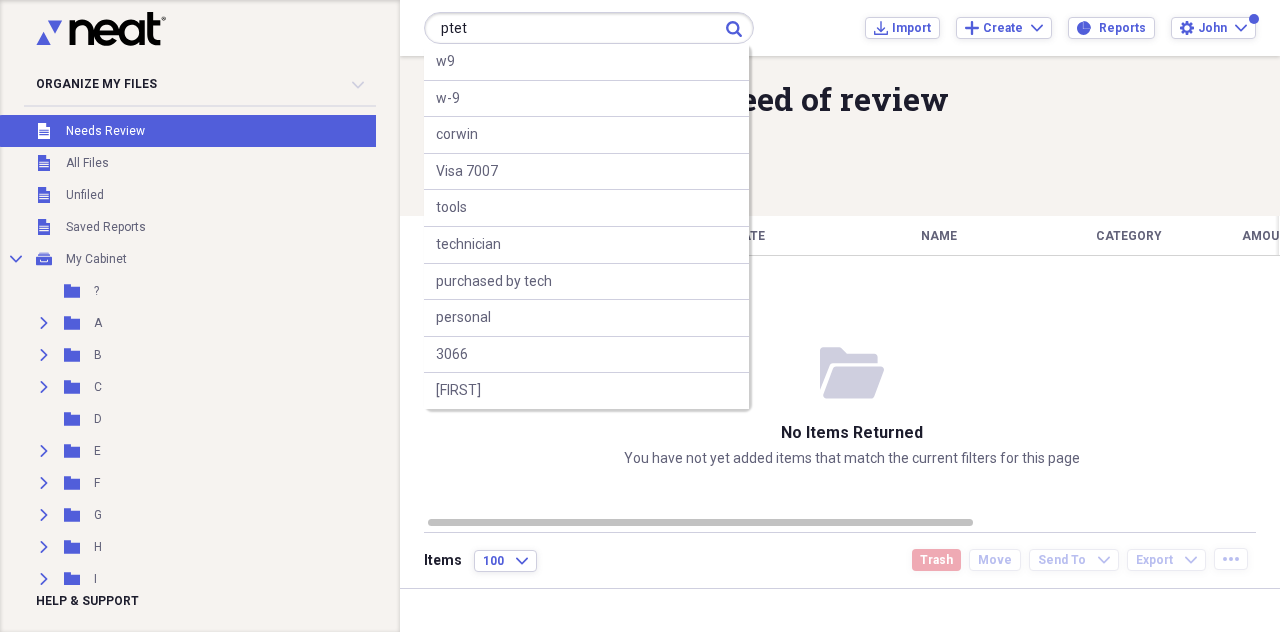 type on "ptet" 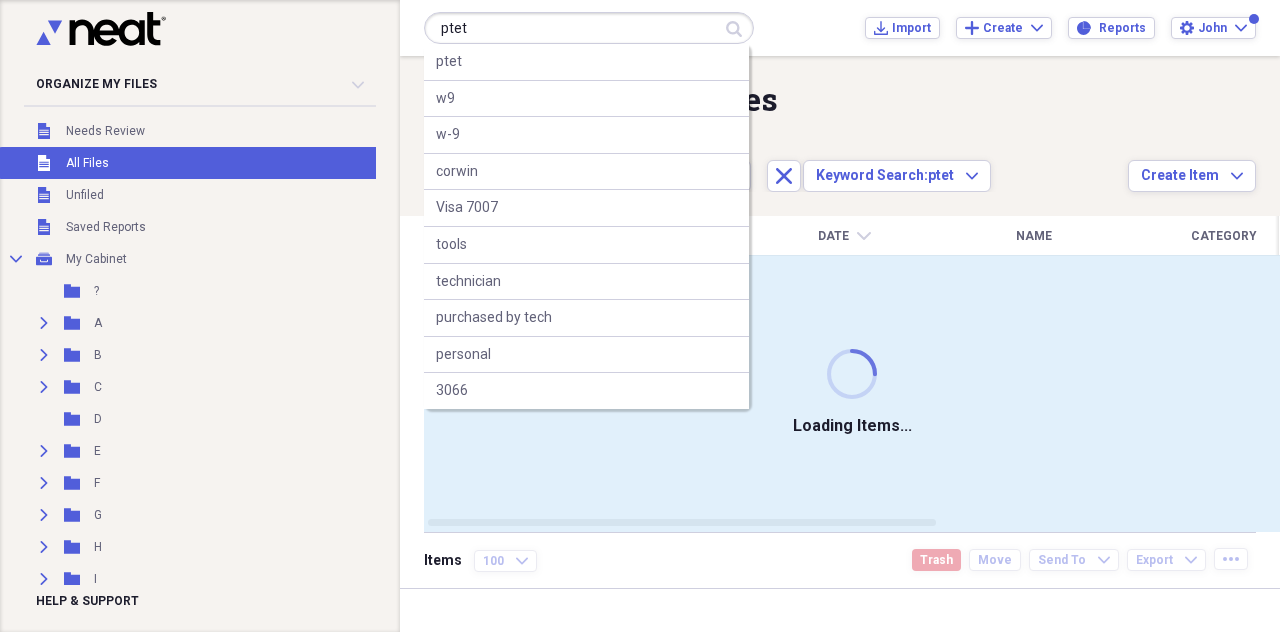 type 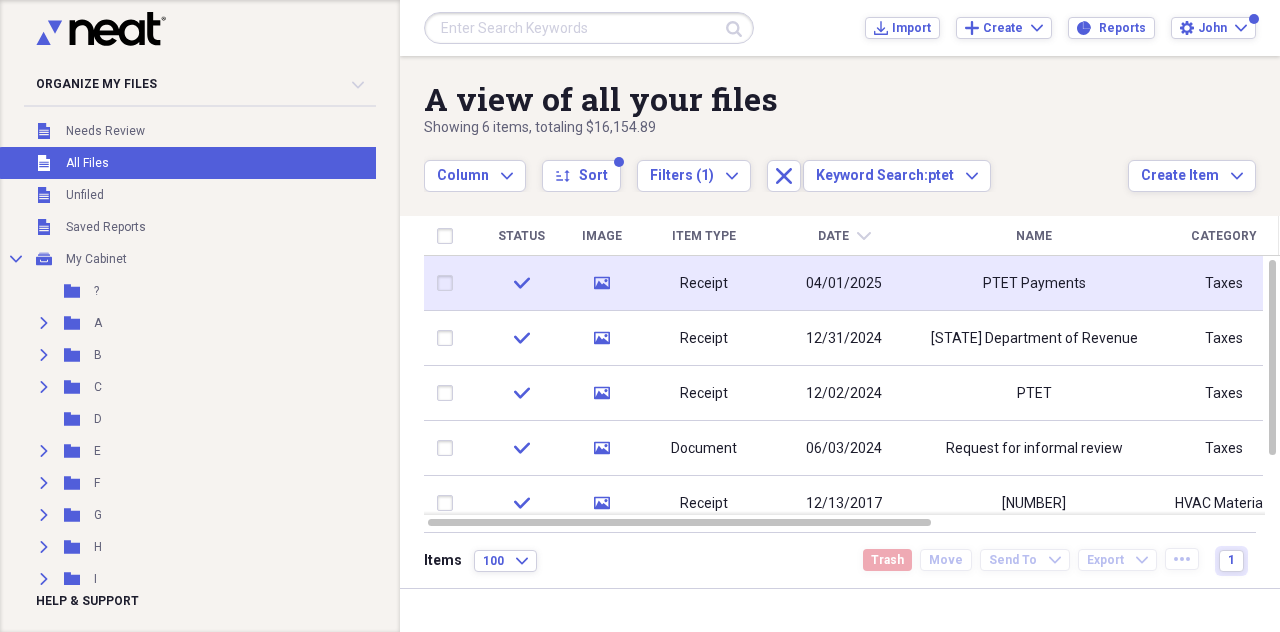 click on "Receipt" at bounding box center [704, 283] 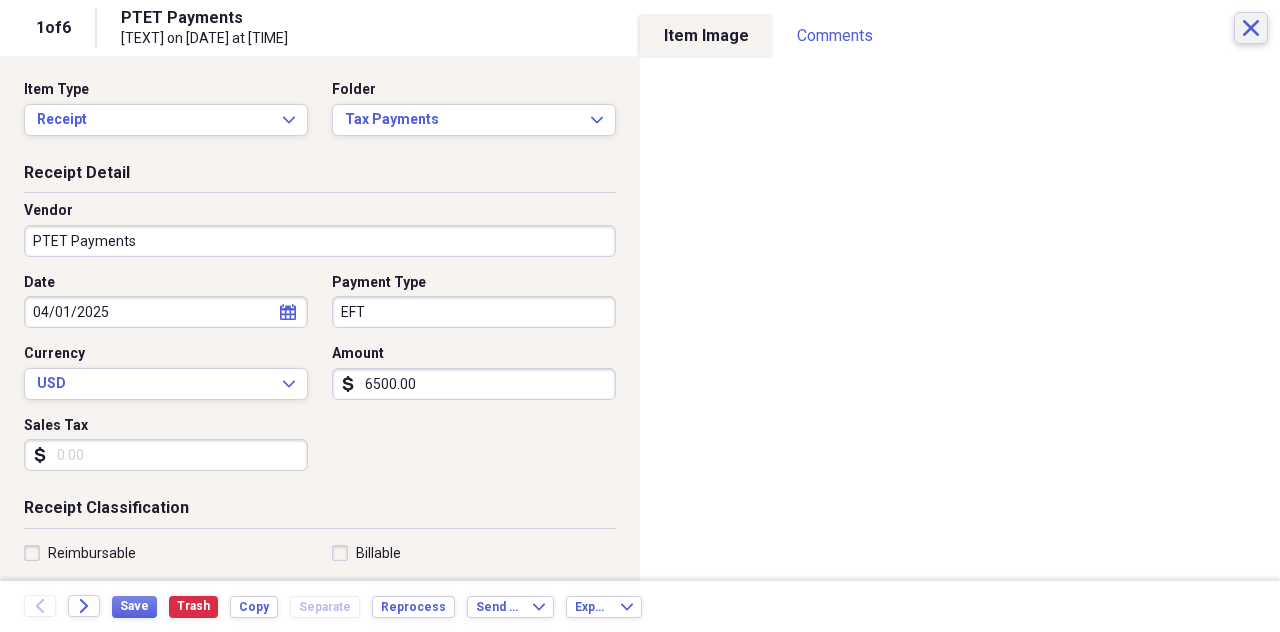click on "Close" 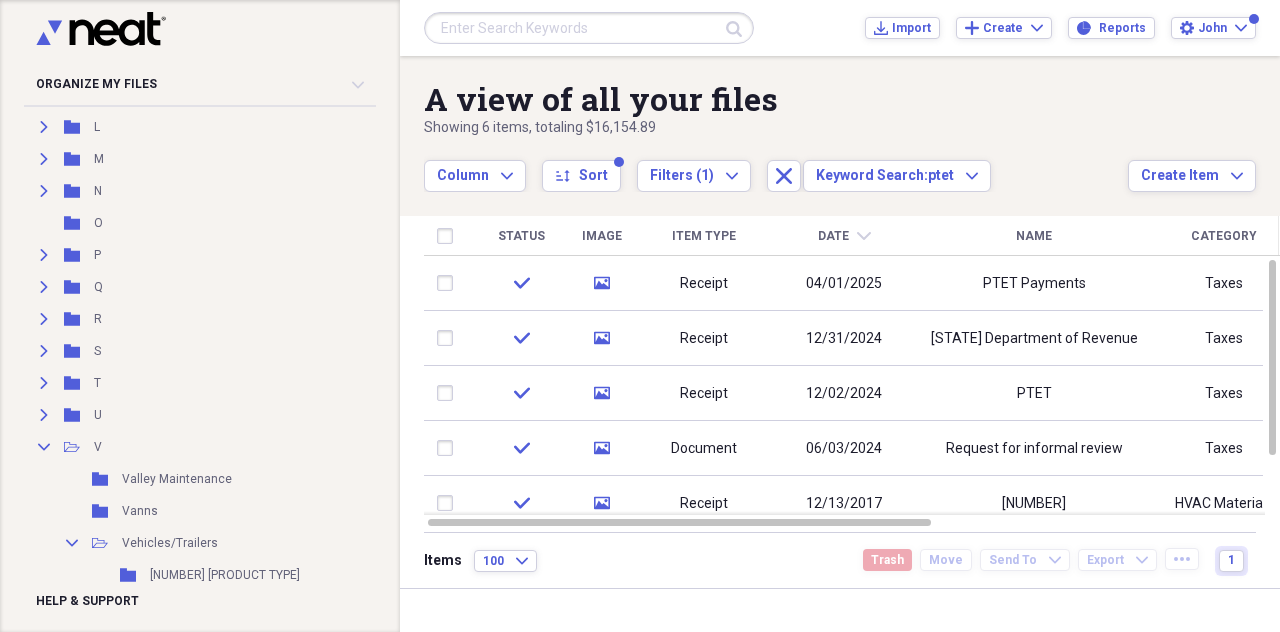 scroll, scrollTop: 600, scrollLeft: 0, axis: vertical 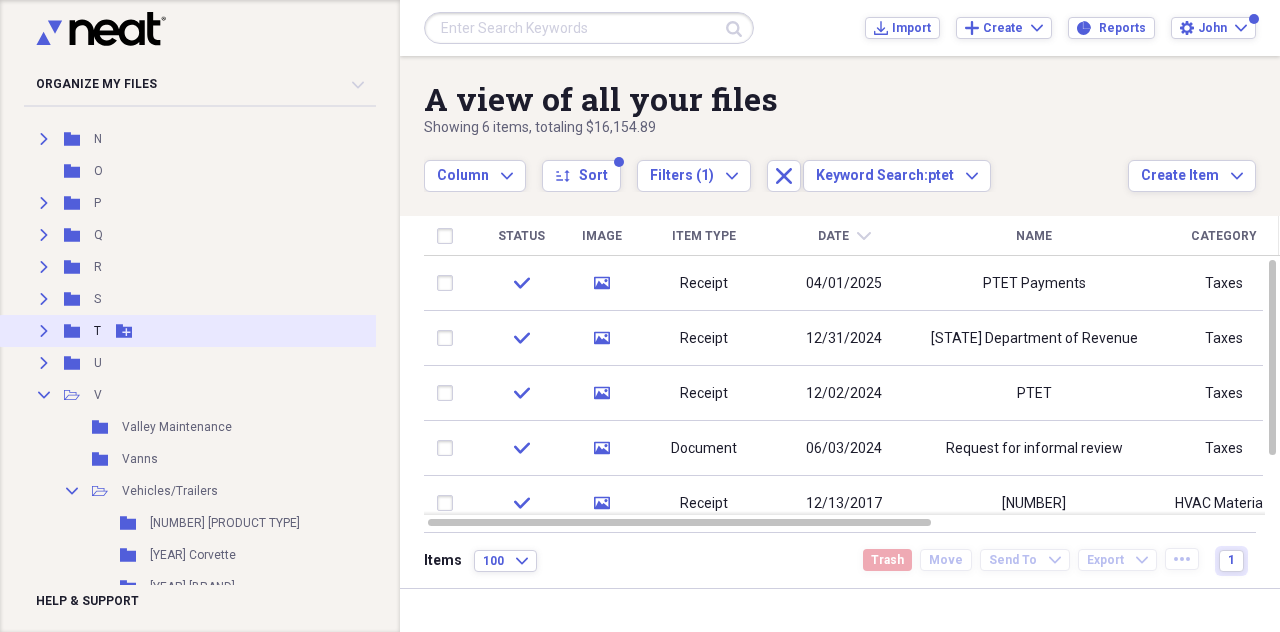 click 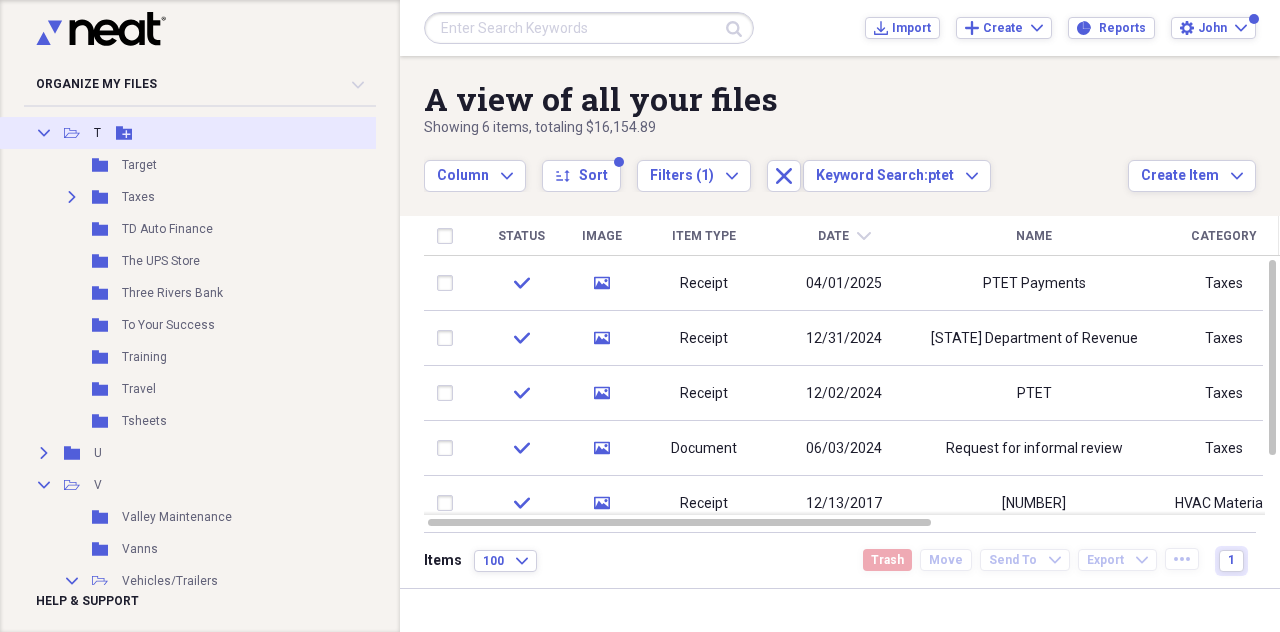 scroll, scrollTop: 800, scrollLeft: 0, axis: vertical 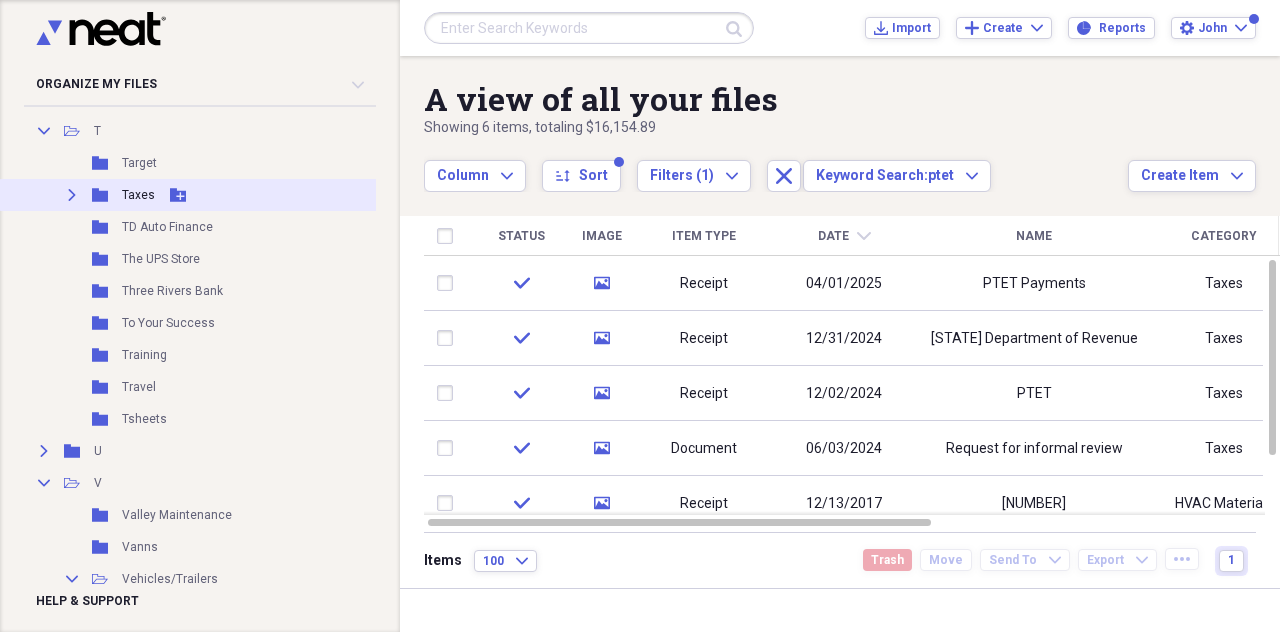 click on "Expand" at bounding box center [72, 195] 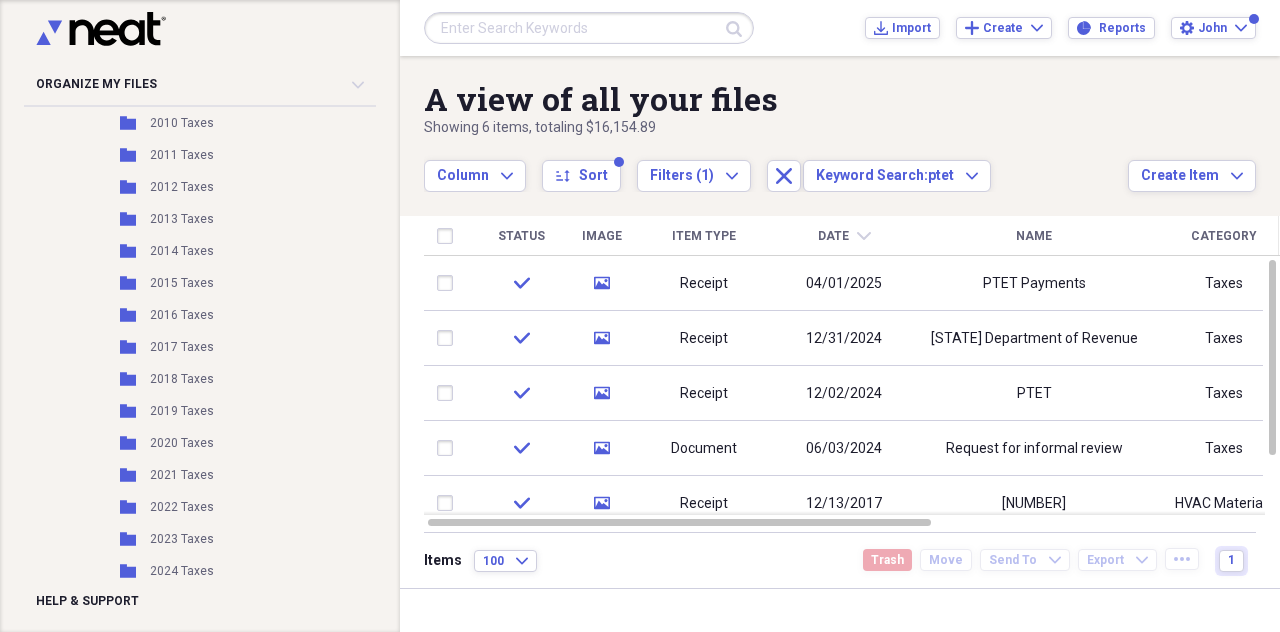 scroll, scrollTop: 1400, scrollLeft: 0, axis: vertical 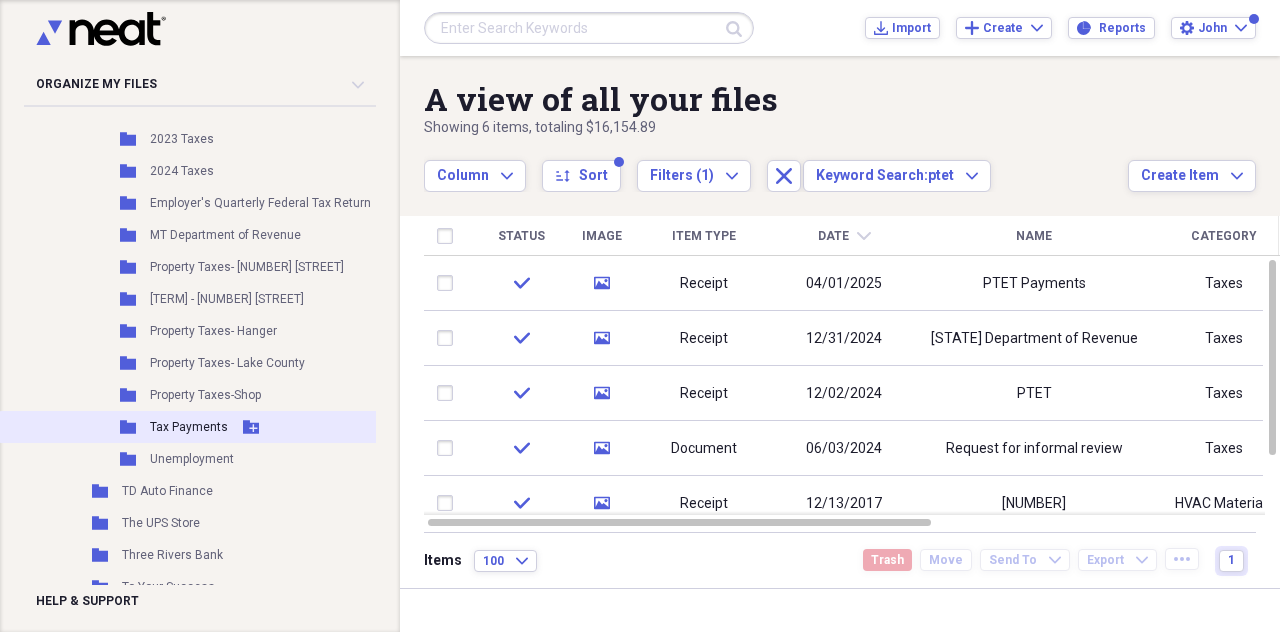 click on "Tax Payments" at bounding box center [189, 427] 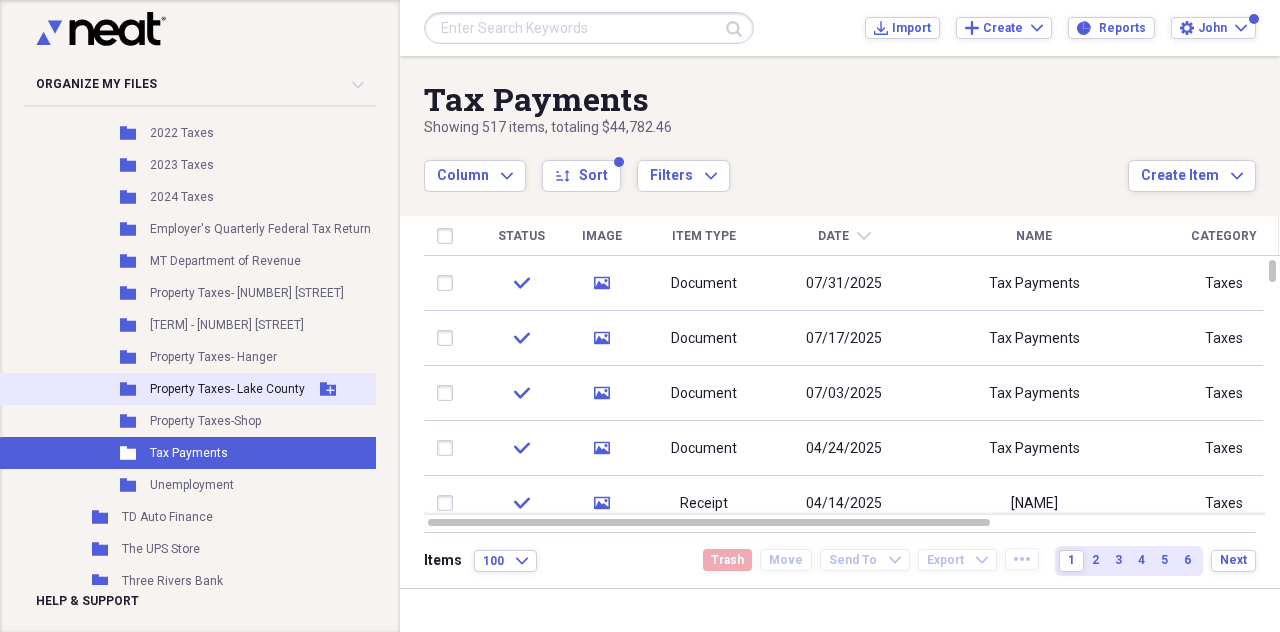 scroll, scrollTop: 1400, scrollLeft: 0, axis: vertical 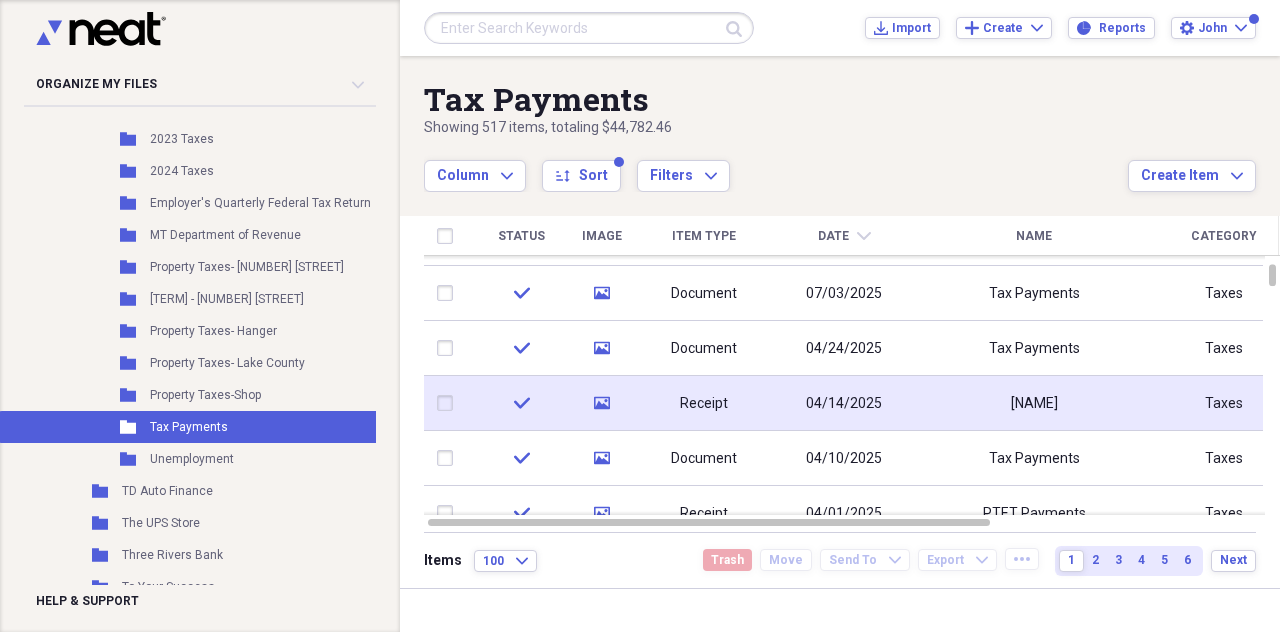 click on "04/14/2025" at bounding box center [844, 403] 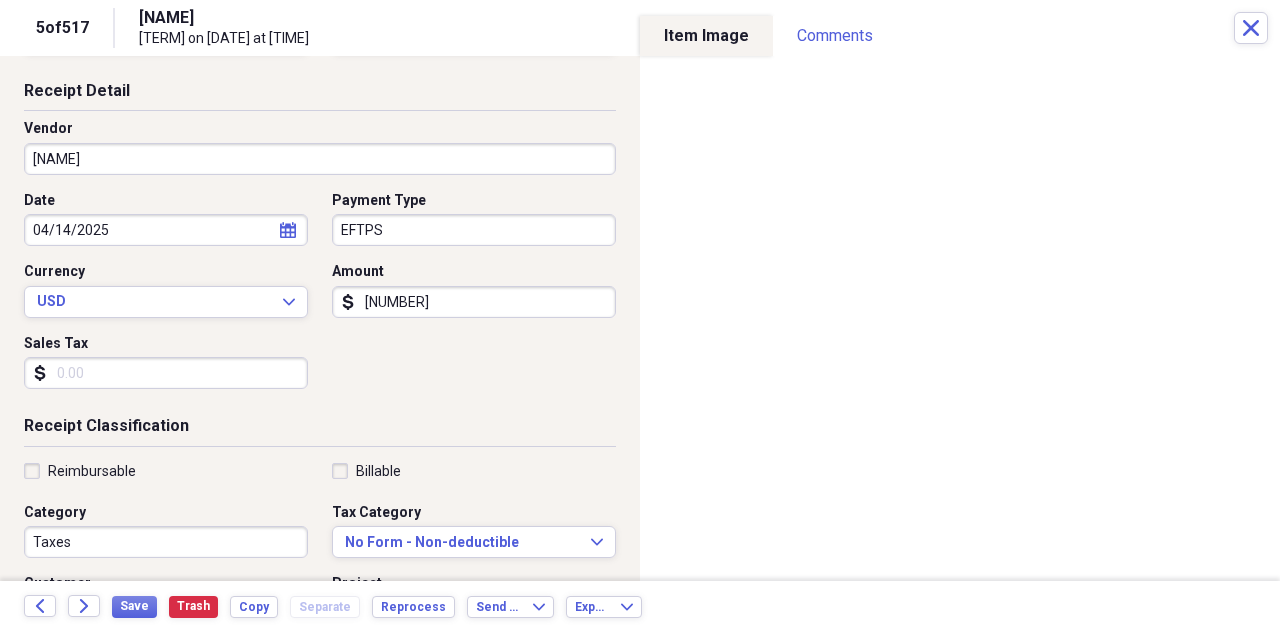 scroll, scrollTop: 0, scrollLeft: 0, axis: both 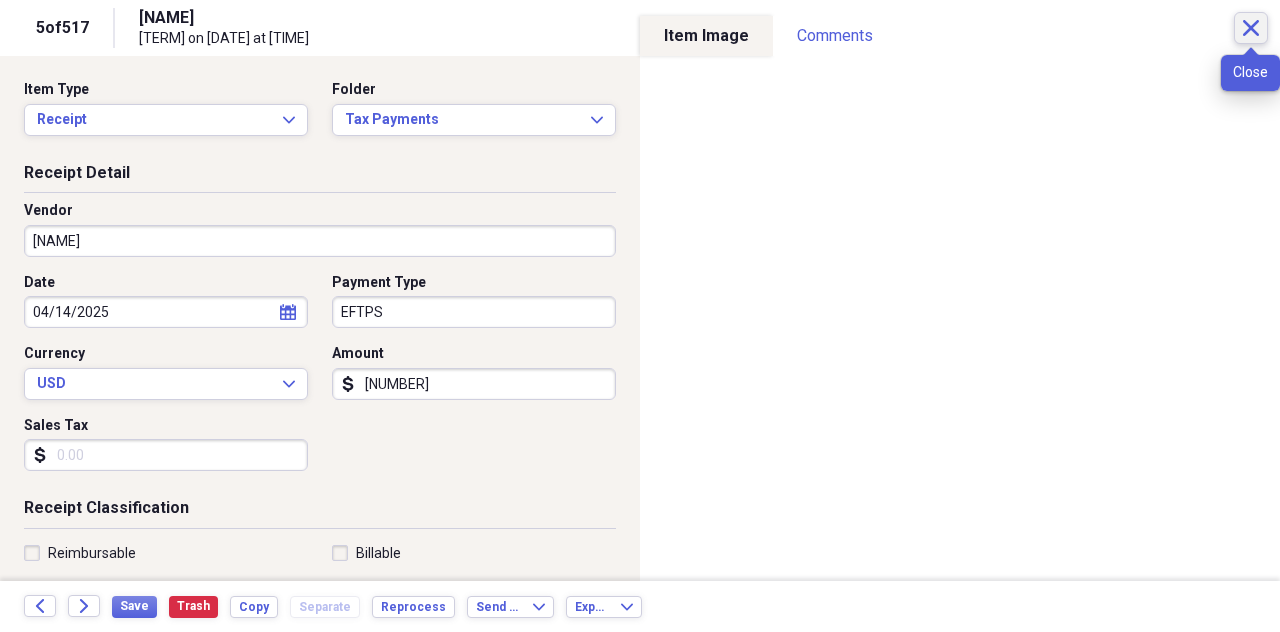 click 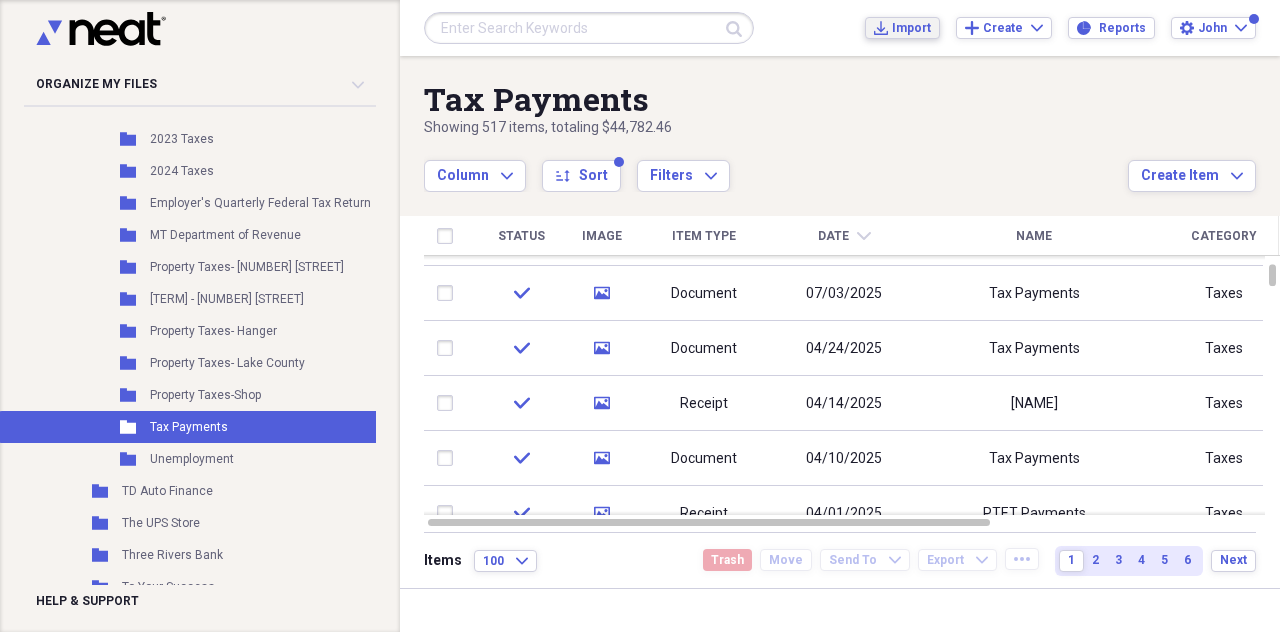 click on "Import" at bounding box center [911, 28] 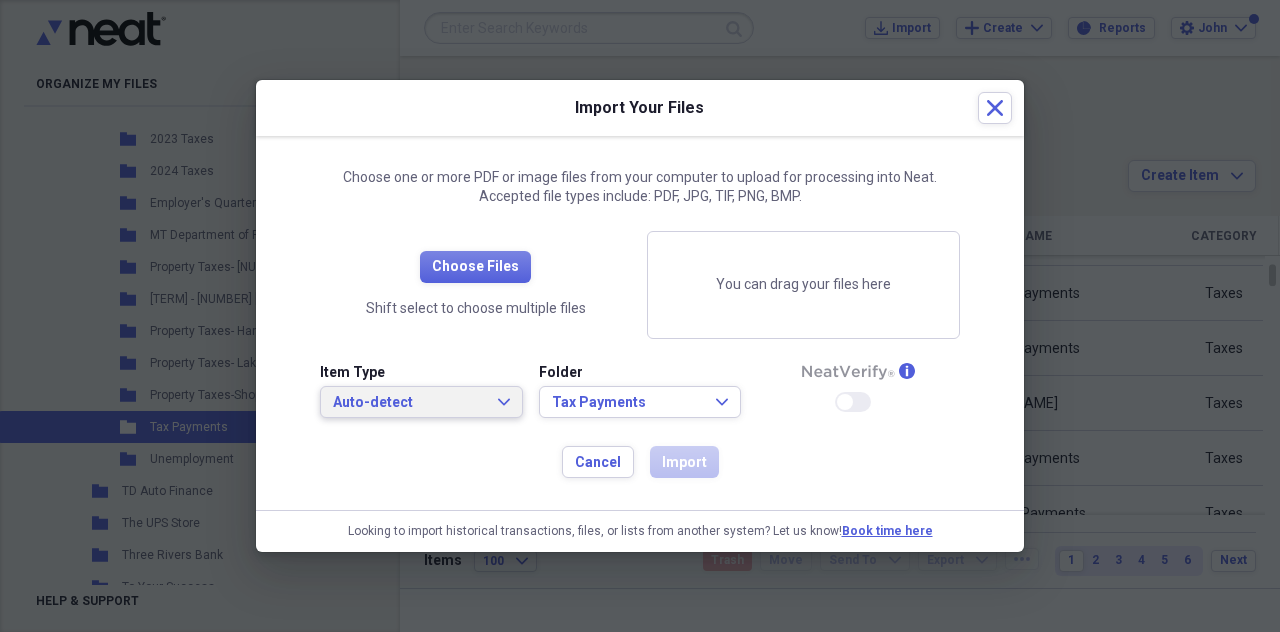 click on "Auto-detect Expand" at bounding box center [421, 402] 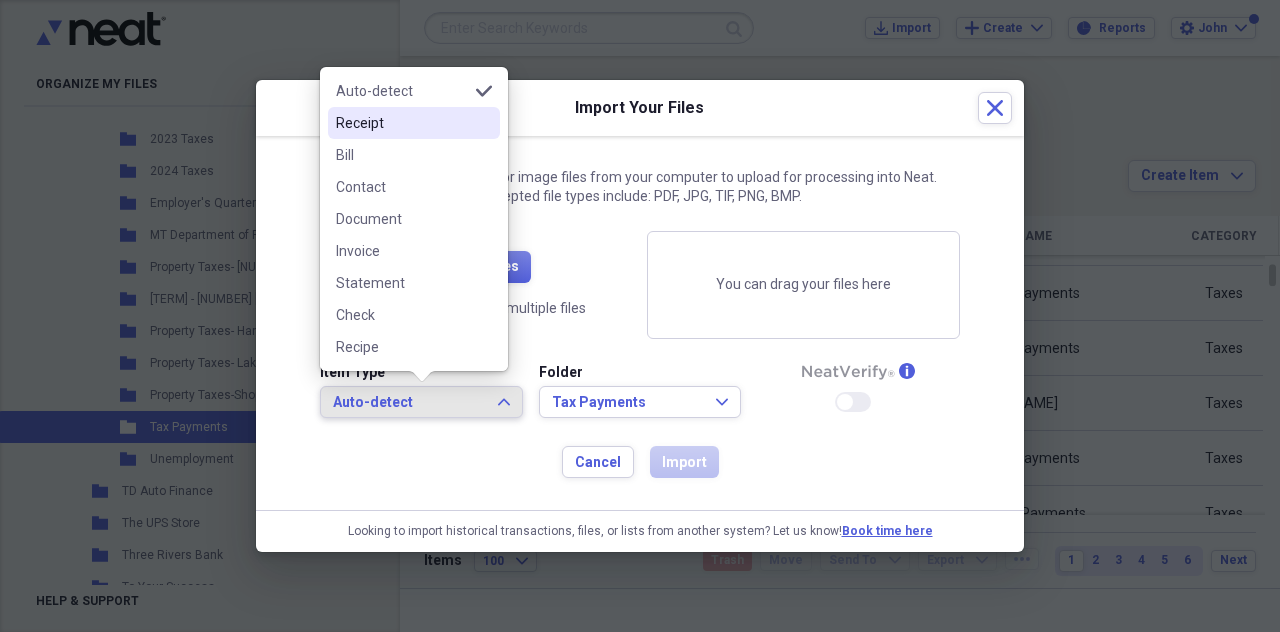 click on "Receipt" at bounding box center (402, 123) 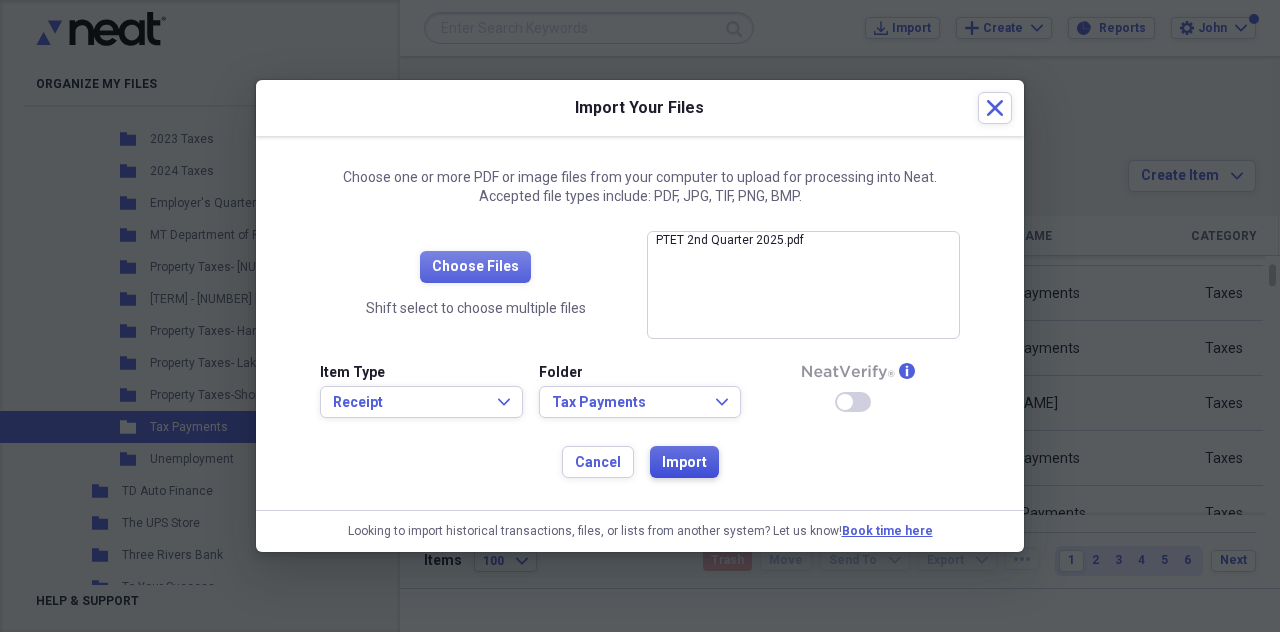click on "Import" at bounding box center [684, 463] 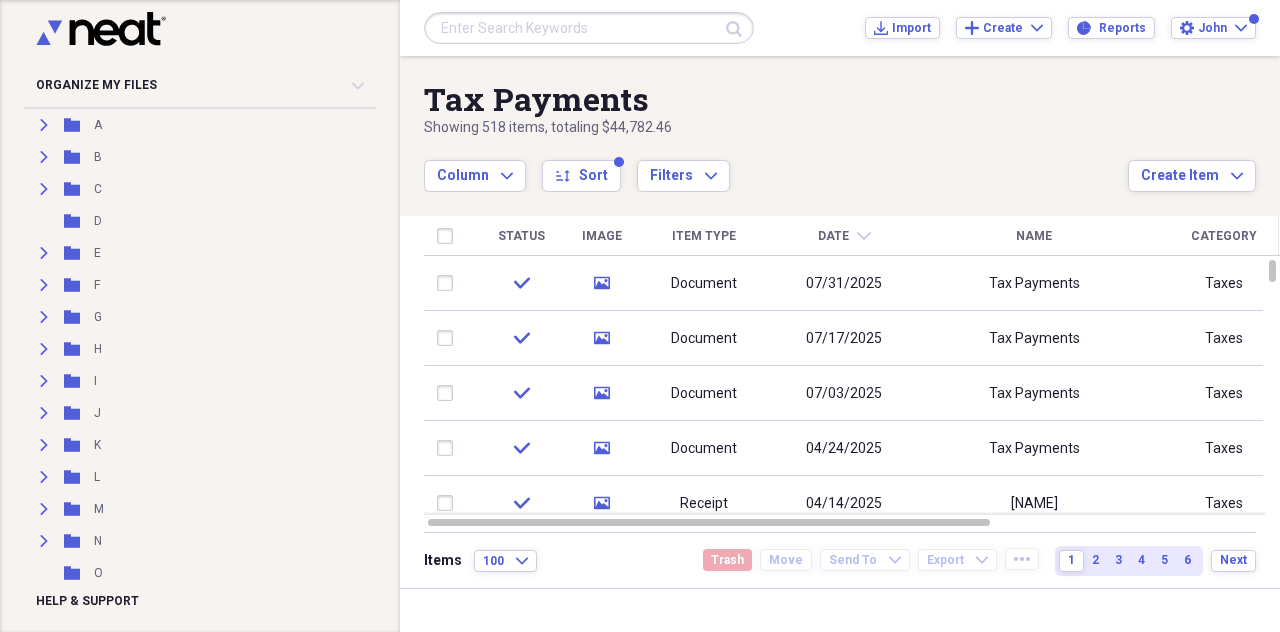 scroll, scrollTop: 0, scrollLeft: 0, axis: both 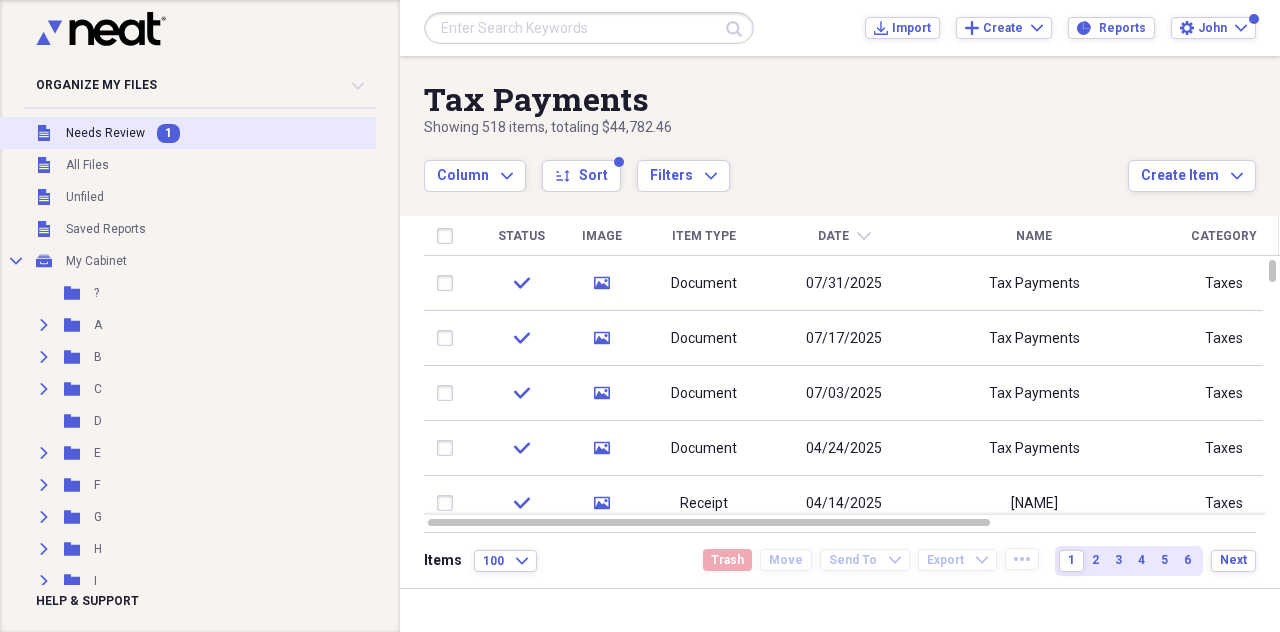 click on "Unfiled Needs Review 1" at bounding box center [216, 133] 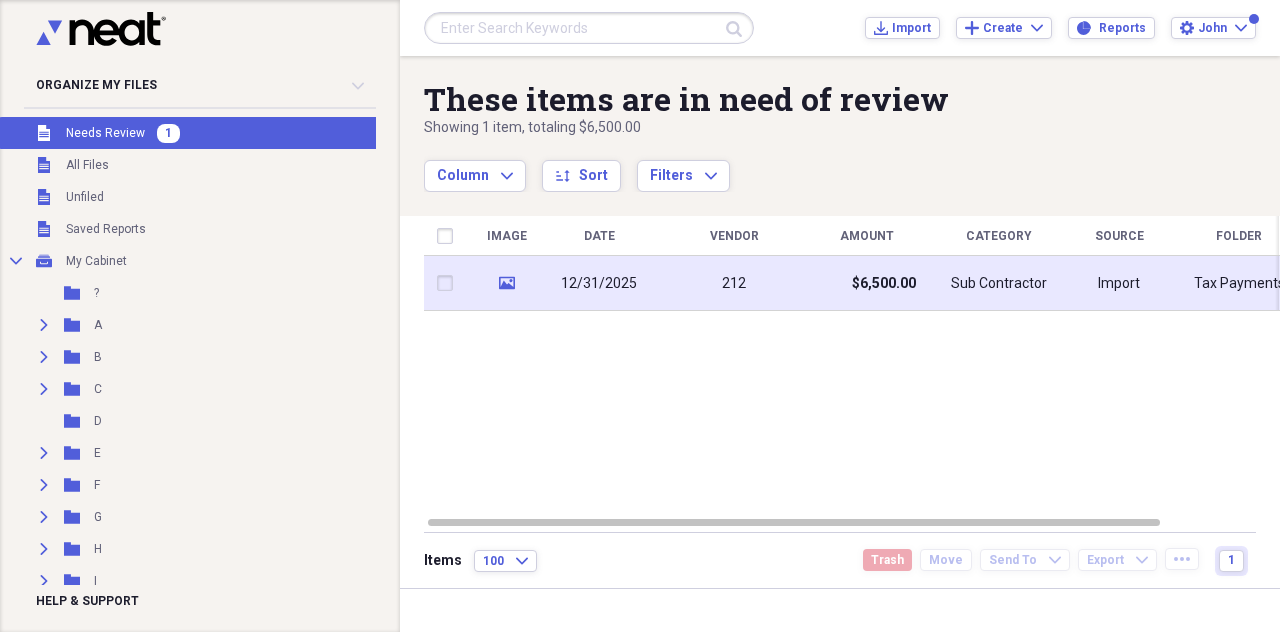 click on "212" at bounding box center [734, 284] 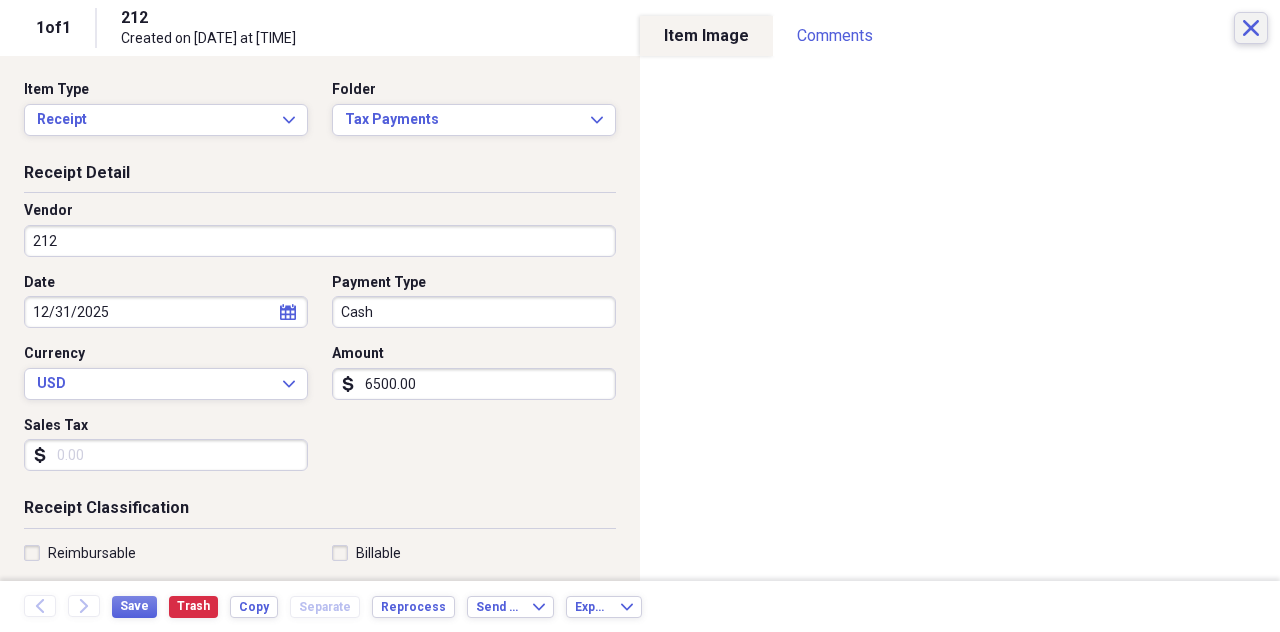 click on "Close" 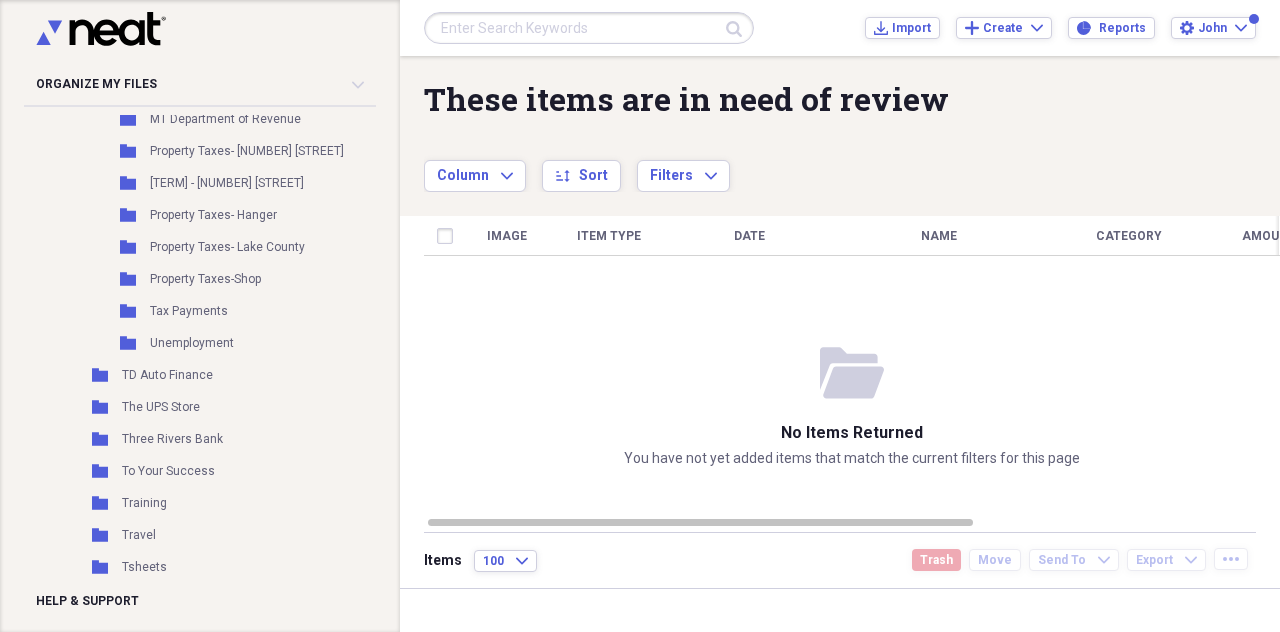 scroll, scrollTop: 1600, scrollLeft: 0, axis: vertical 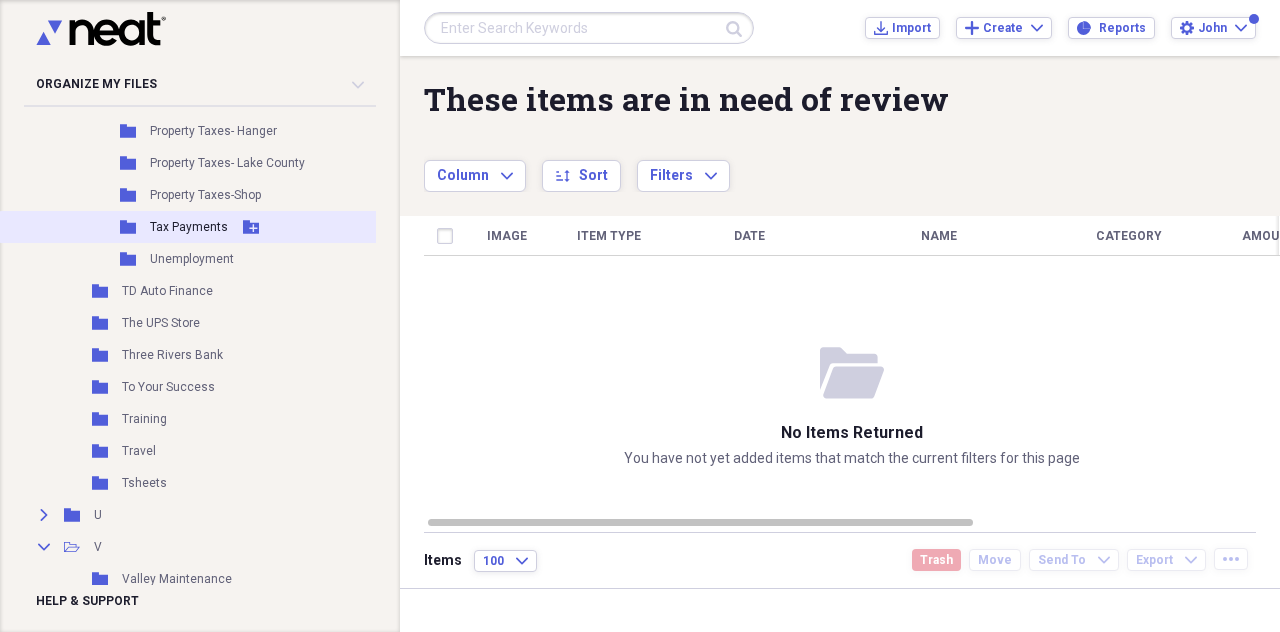 click on "Add Folder" at bounding box center [251, 227] 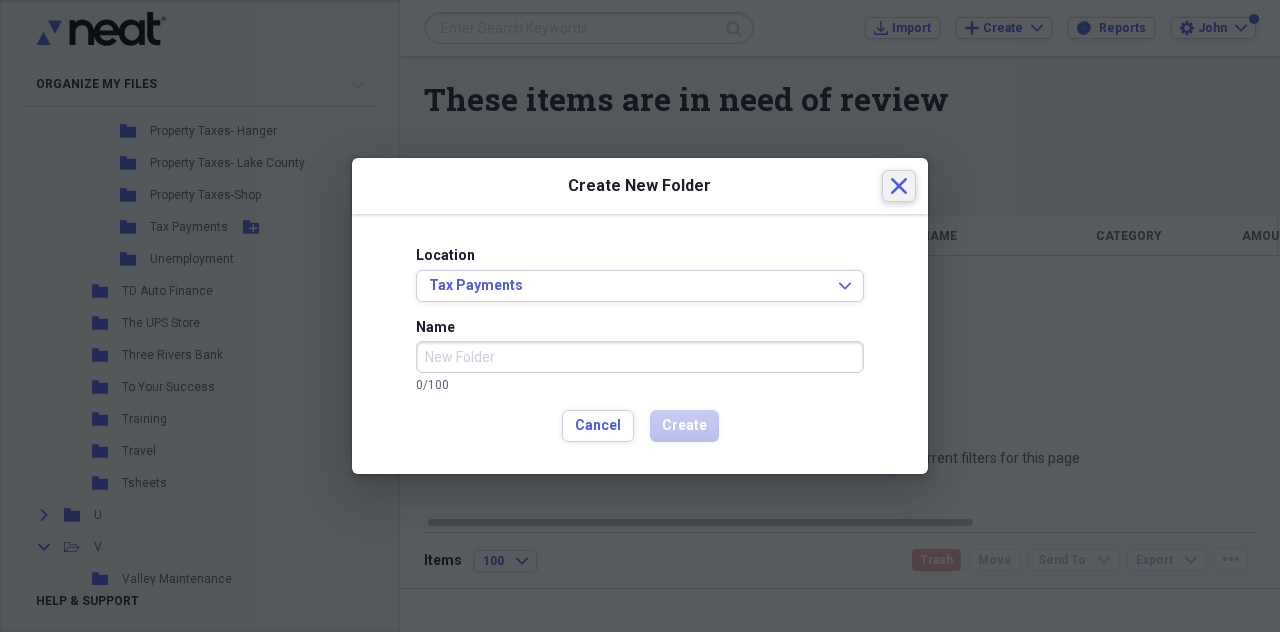 click on "Create New Folder Close" at bounding box center (640, 186) 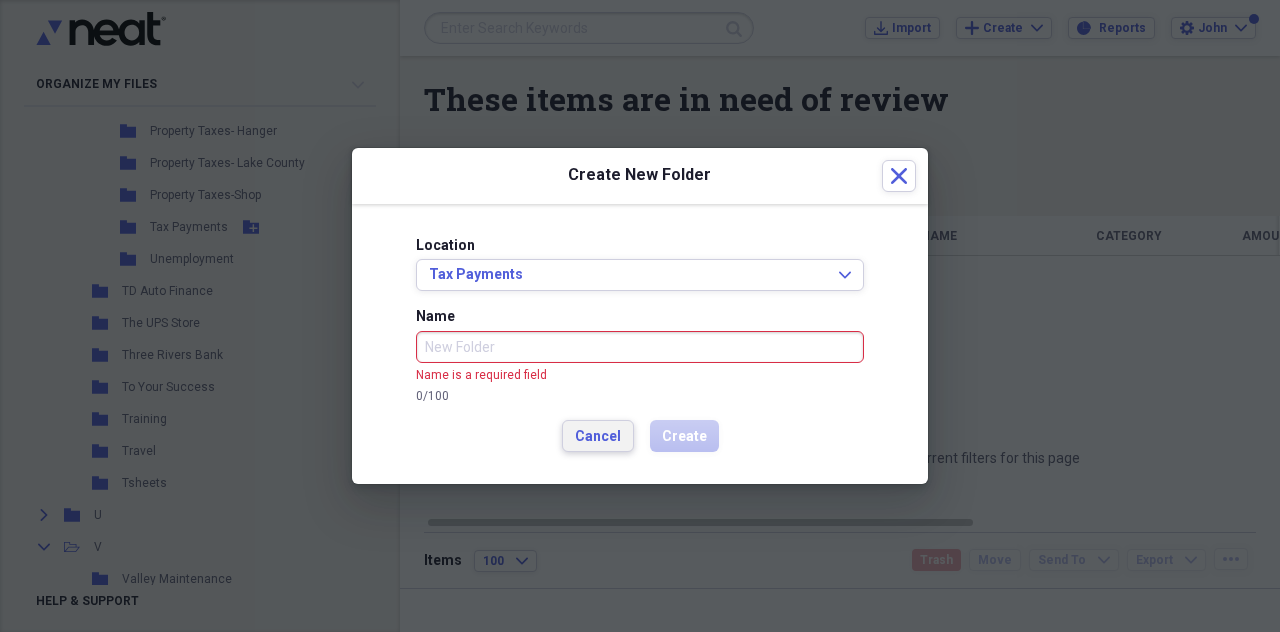click on "Cancel" at bounding box center [598, 437] 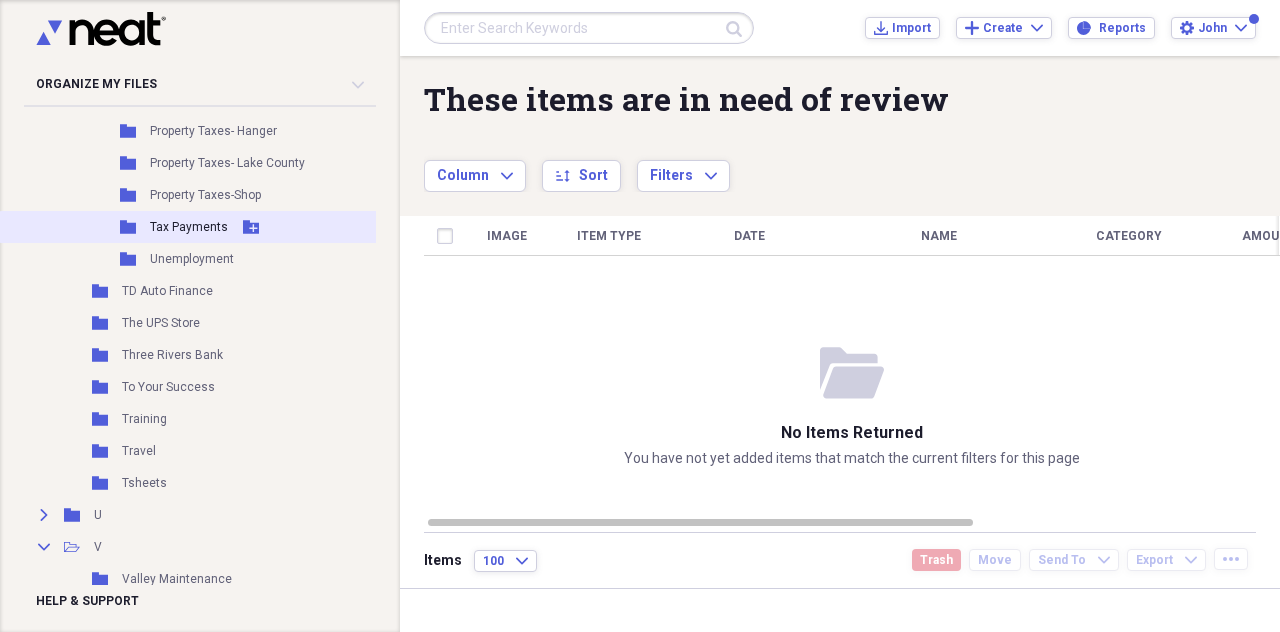 click on "Folder Tax Payments Add Folder" at bounding box center (216, 227) 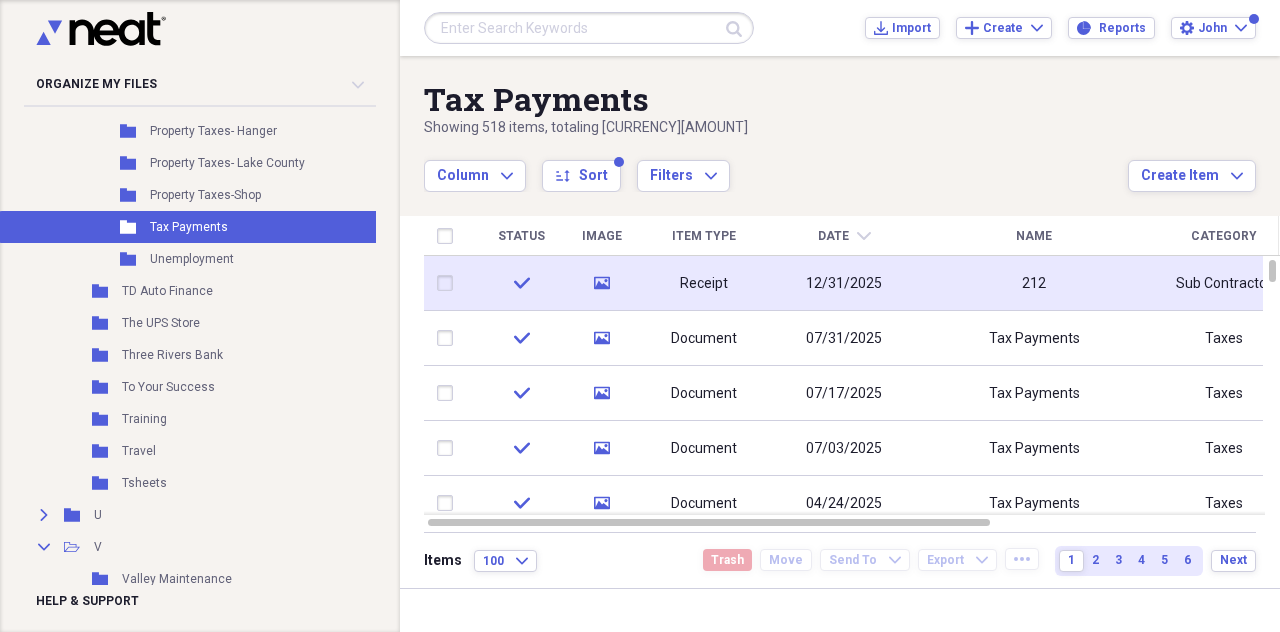 click on "12/31/2025" at bounding box center [844, 283] 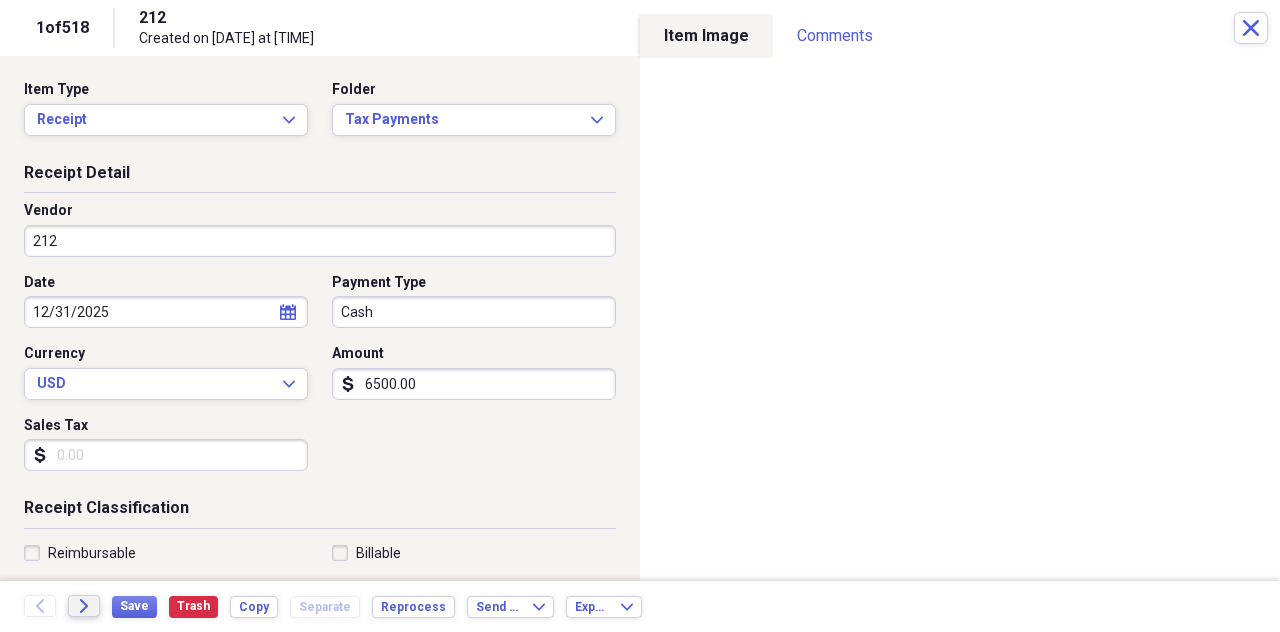 click on "Forward" 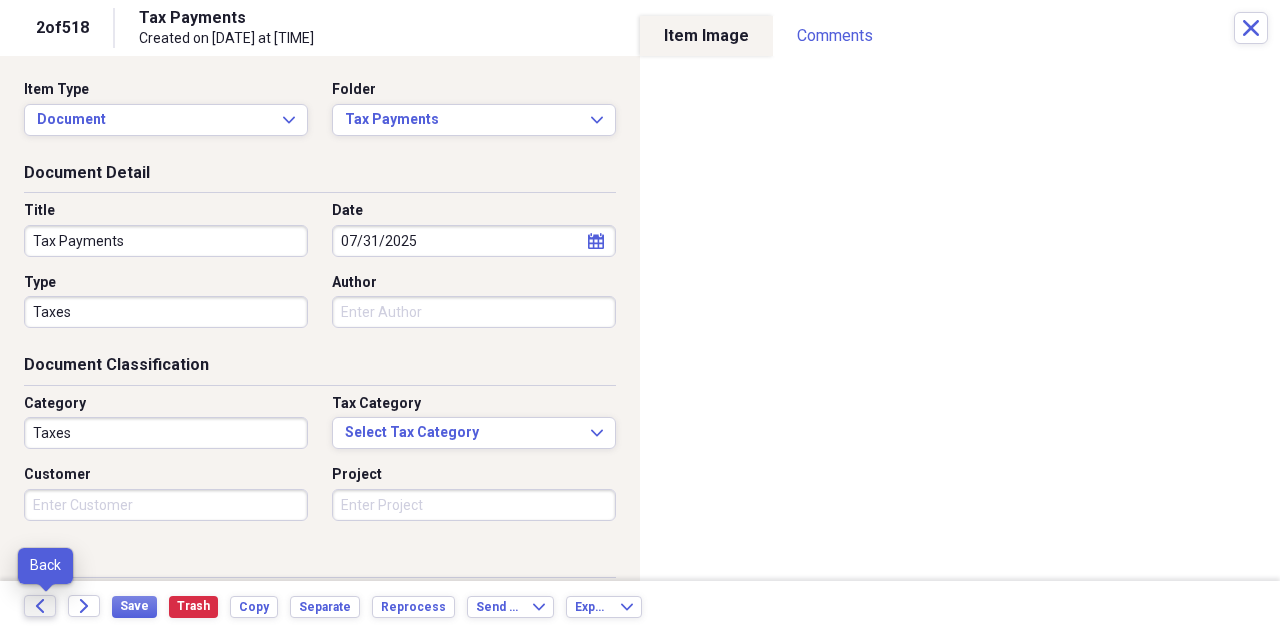 click on "Back" at bounding box center (40, 606) 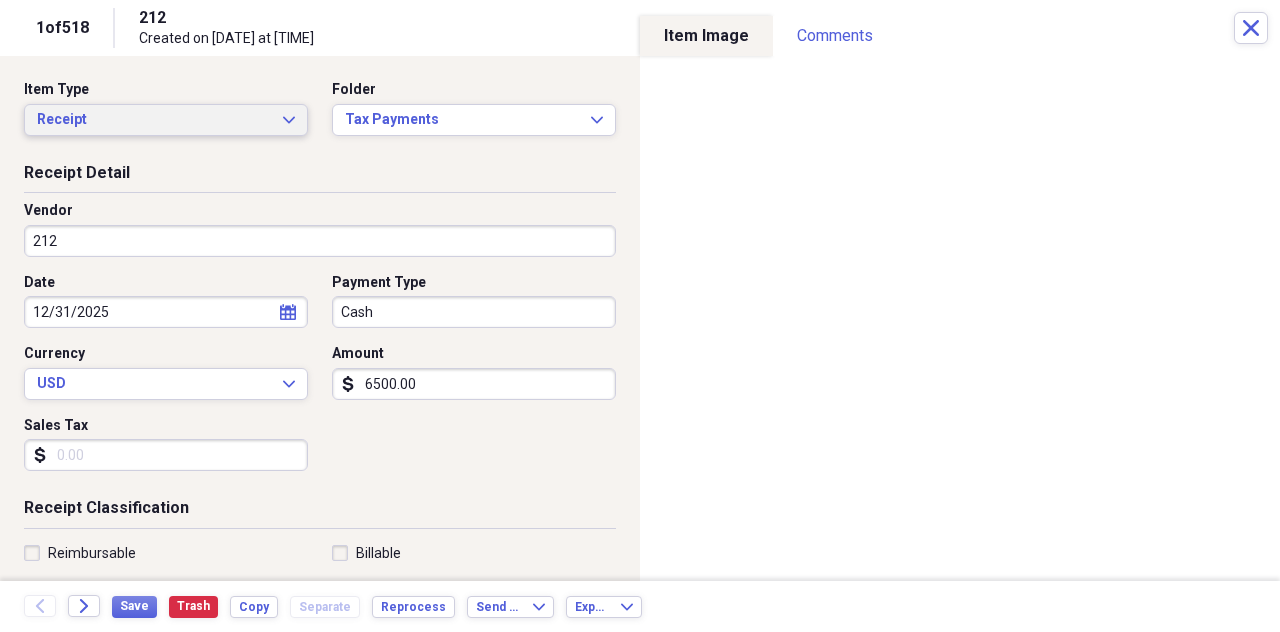 click on "Receipt" at bounding box center (154, 120) 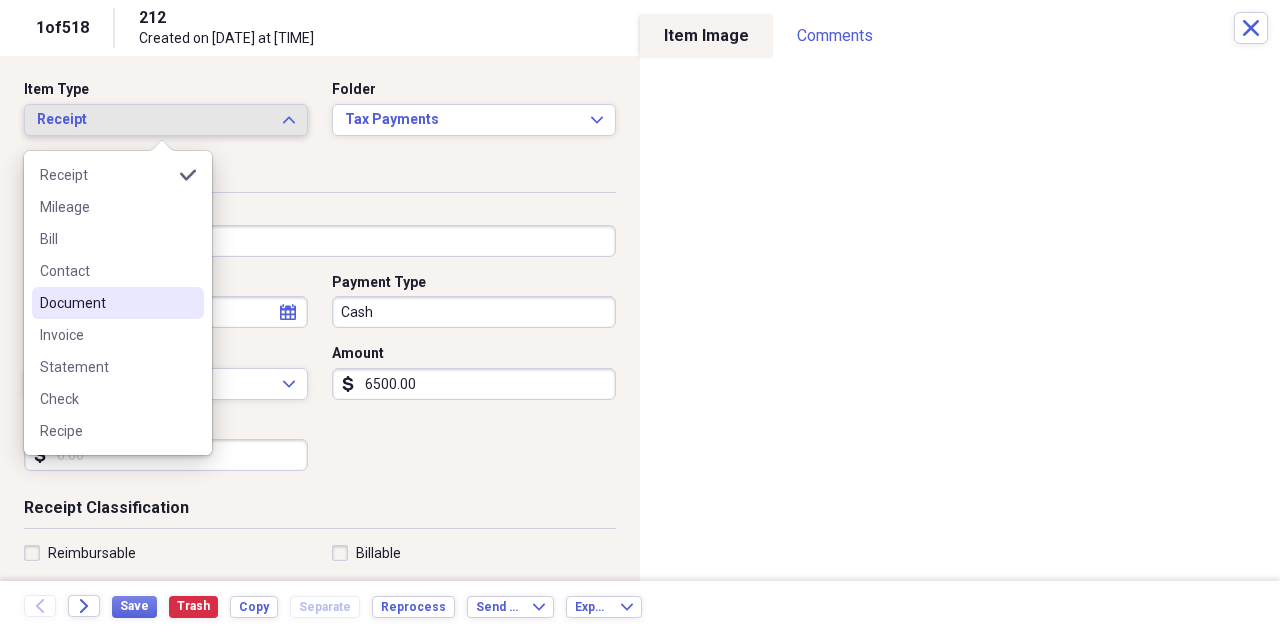 click on "Document" at bounding box center [106, 303] 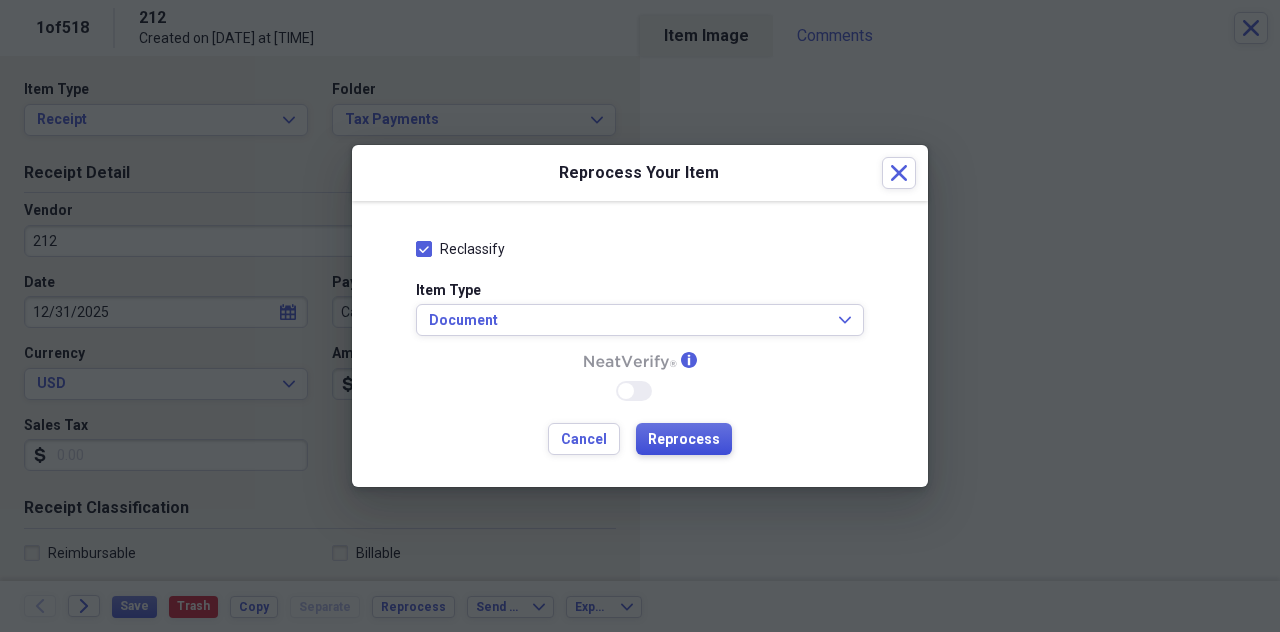 click on "Reprocess" at bounding box center (684, 440) 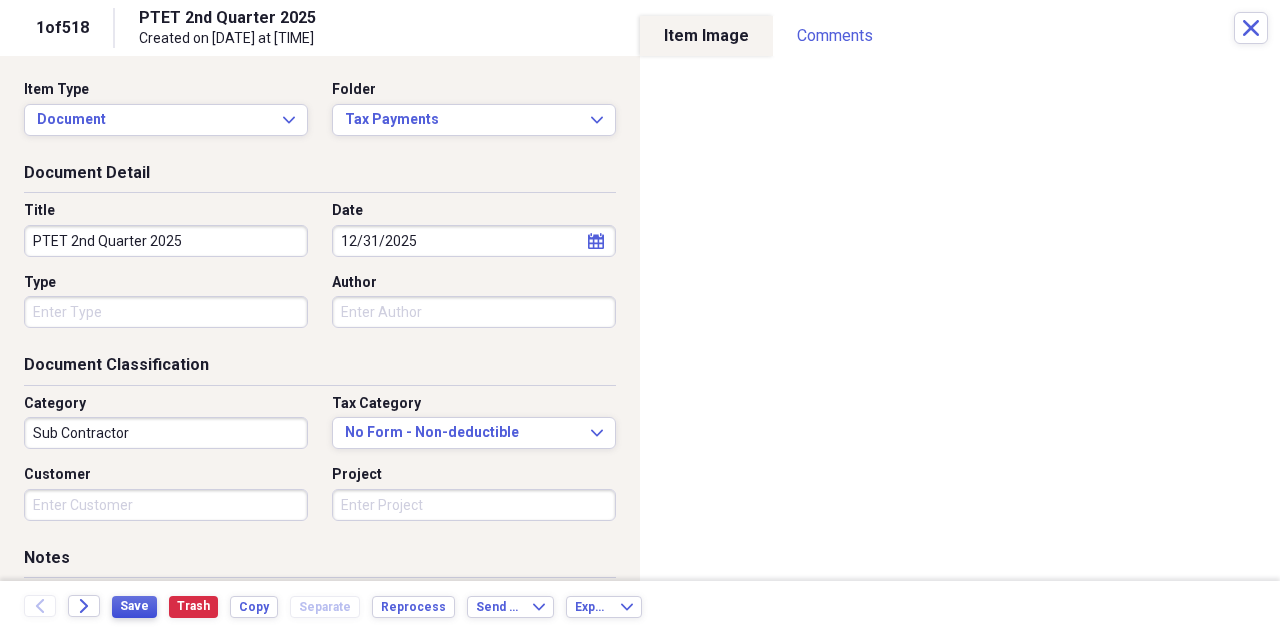 click on "Save" at bounding box center (134, 606) 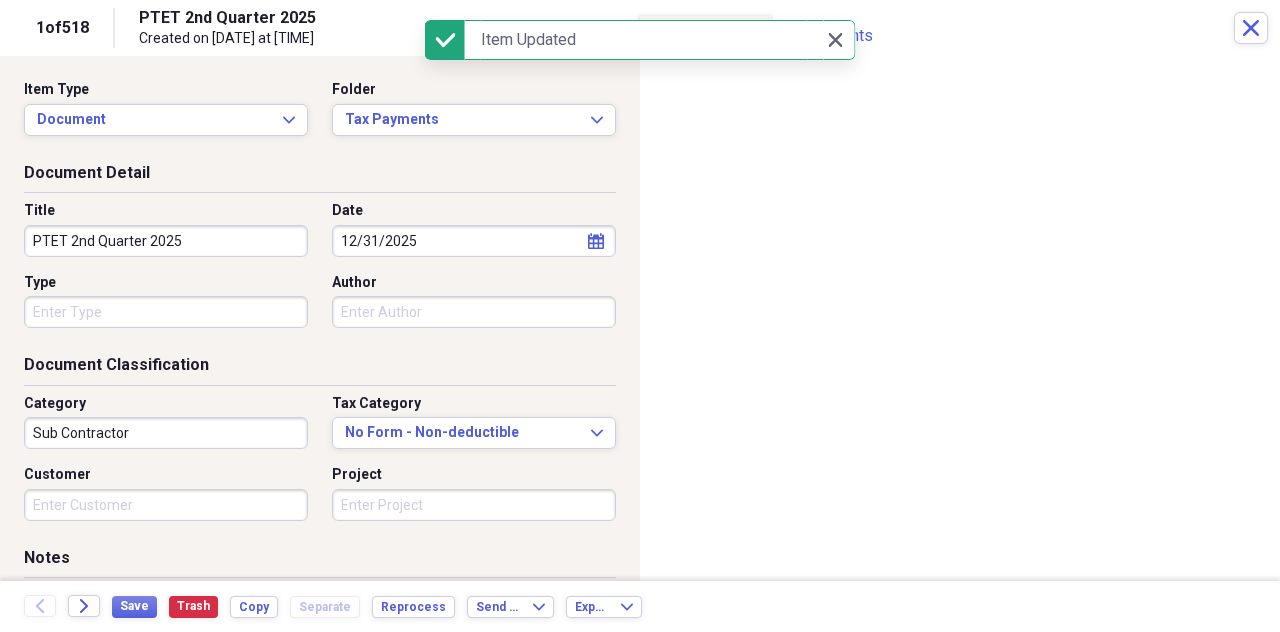 click on "PTET 2nd Quarter 2025" at bounding box center (166, 241) 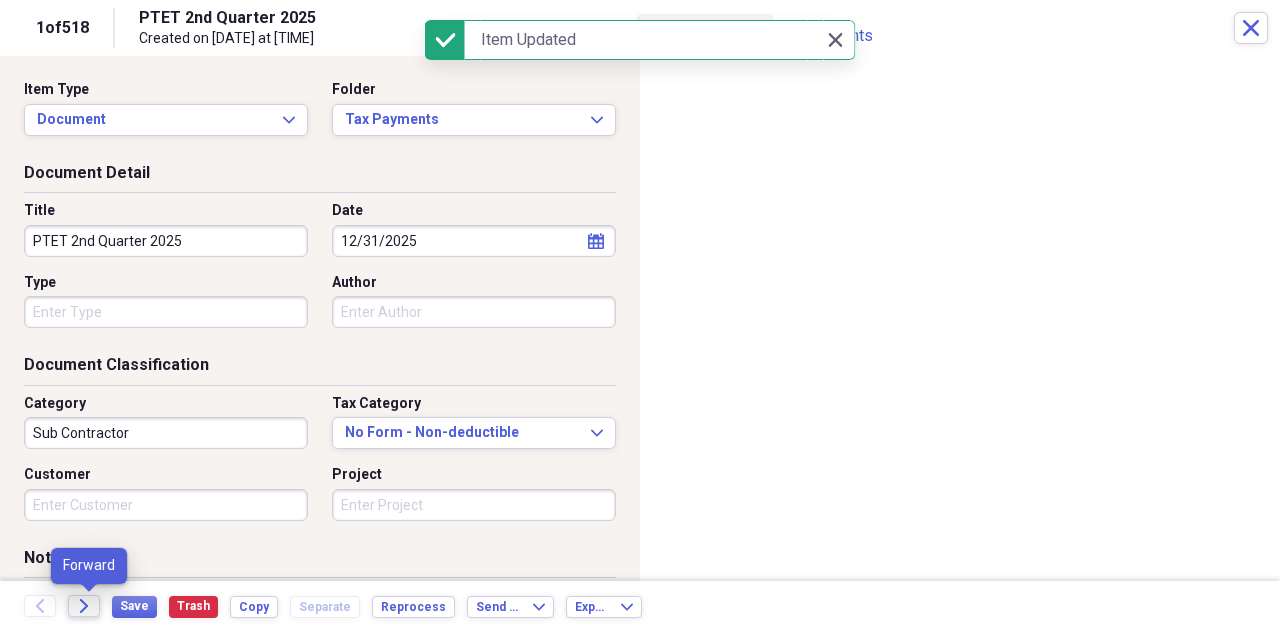 click on "Forward" 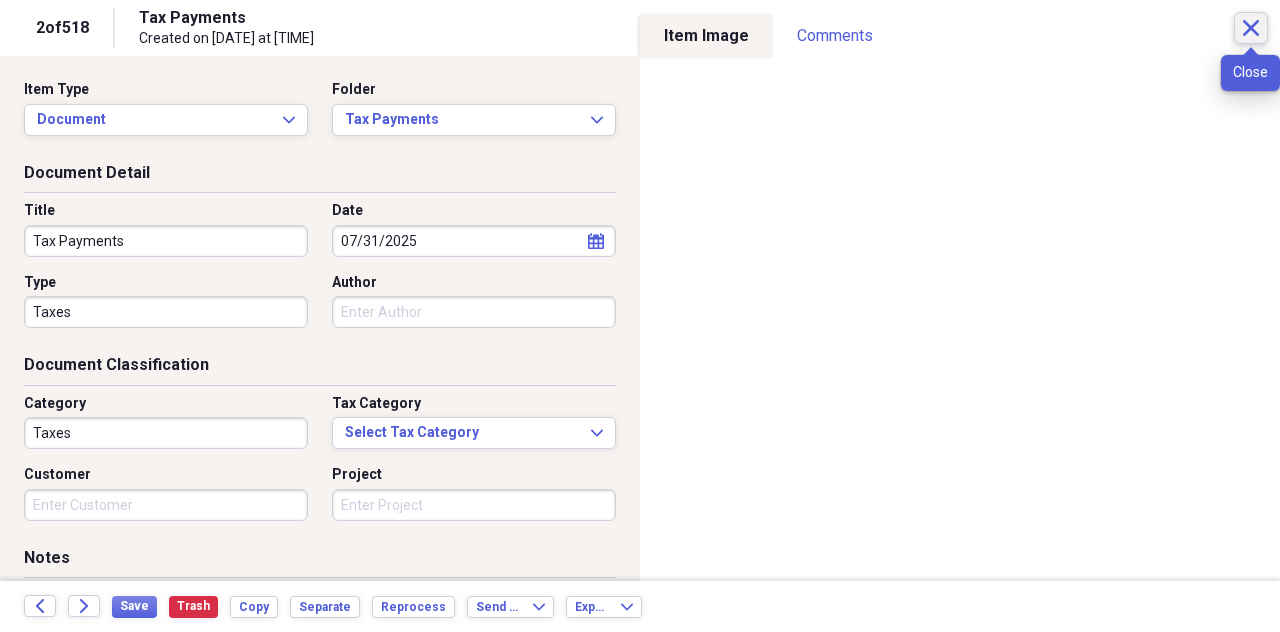 click on "Close" at bounding box center (1251, 28) 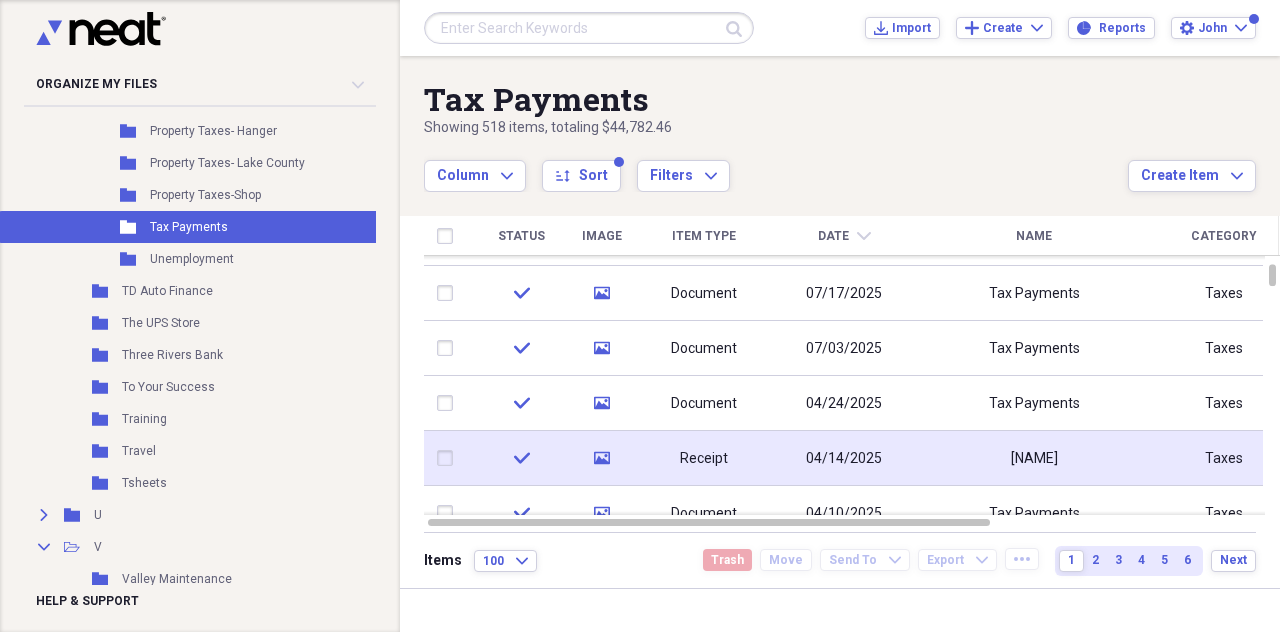 click on "[NAME]" at bounding box center [1034, 458] 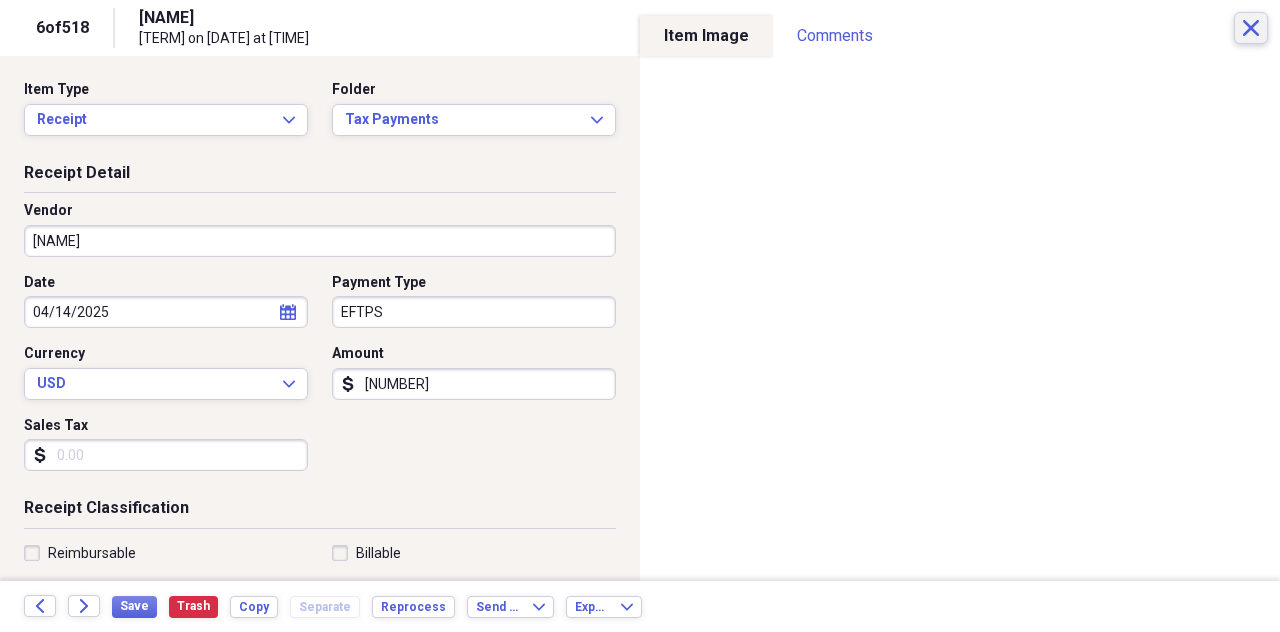click on "Close" at bounding box center (1251, 28) 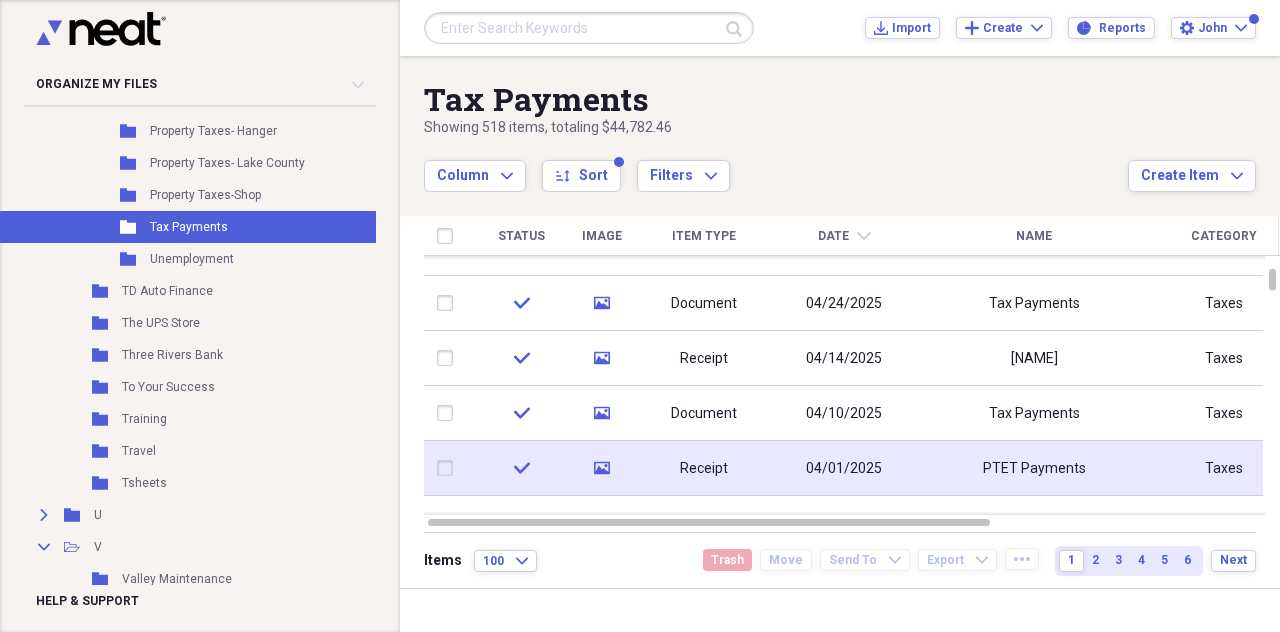 click on "PTET Payments" at bounding box center [1034, 468] 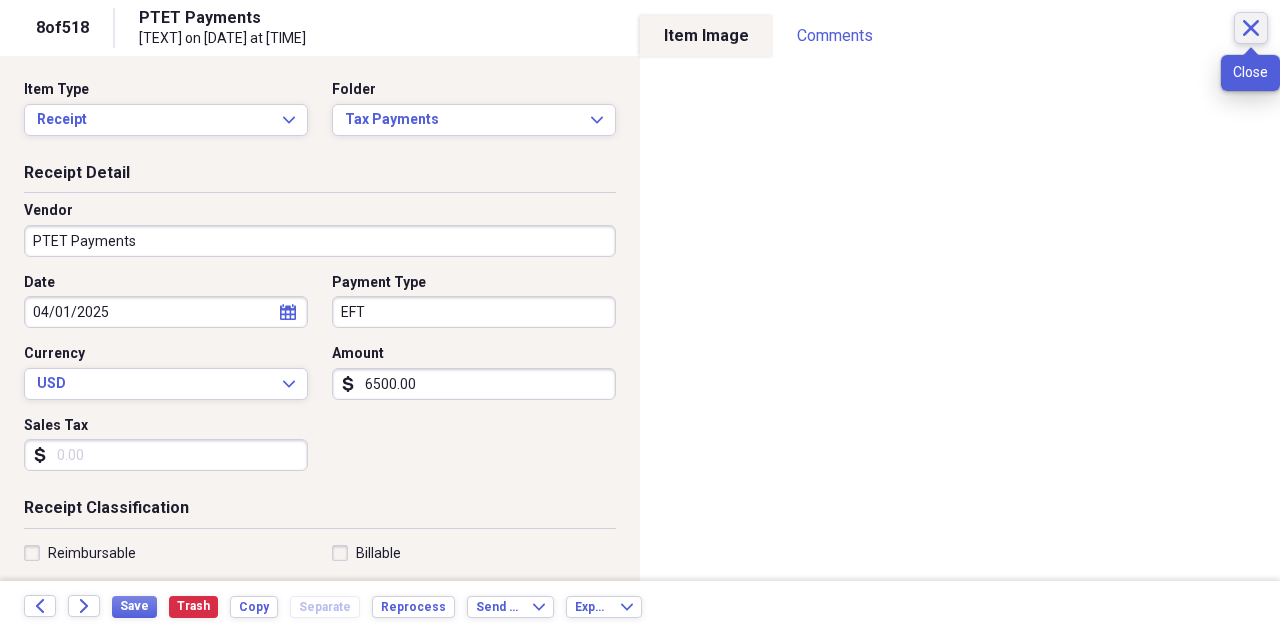 click on "Close" at bounding box center (1251, 28) 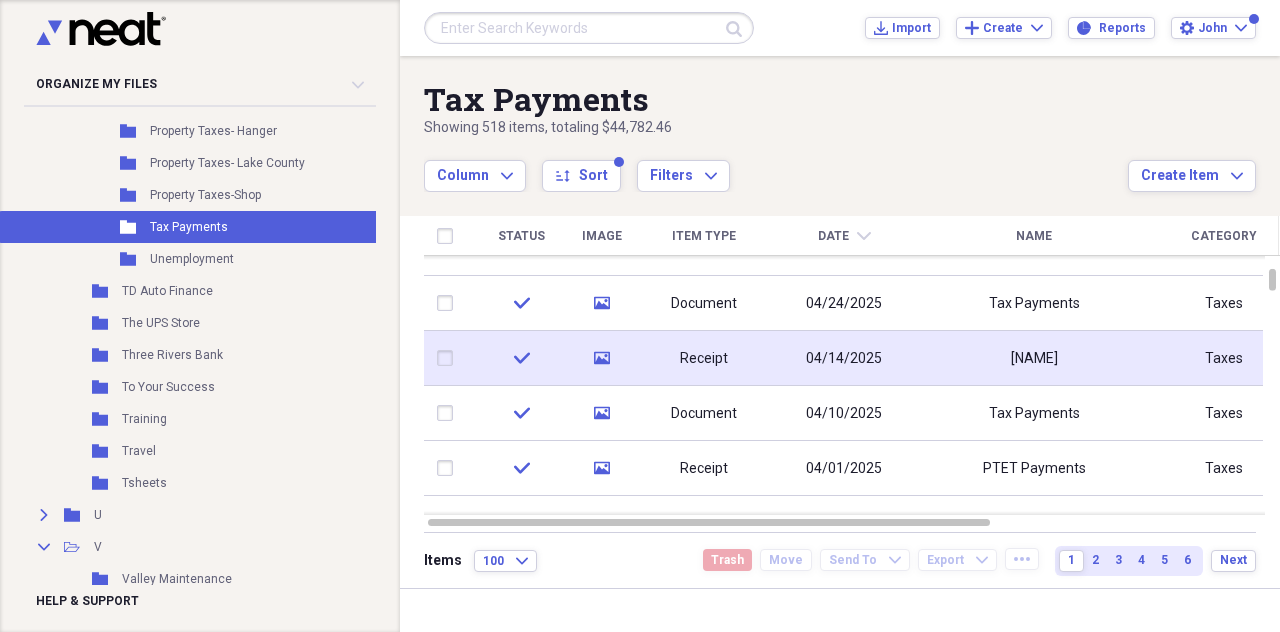 click on "[NAME]" at bounding box center [1034, 358] 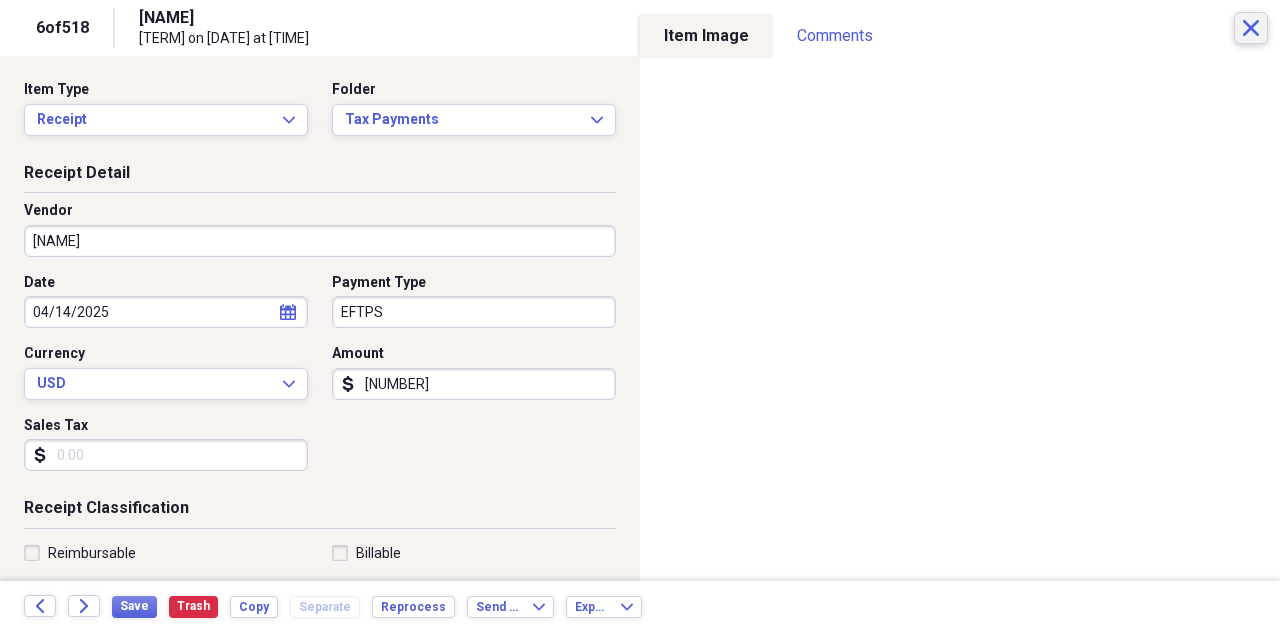 click on "Close" at bounding box center [1251, 28] 